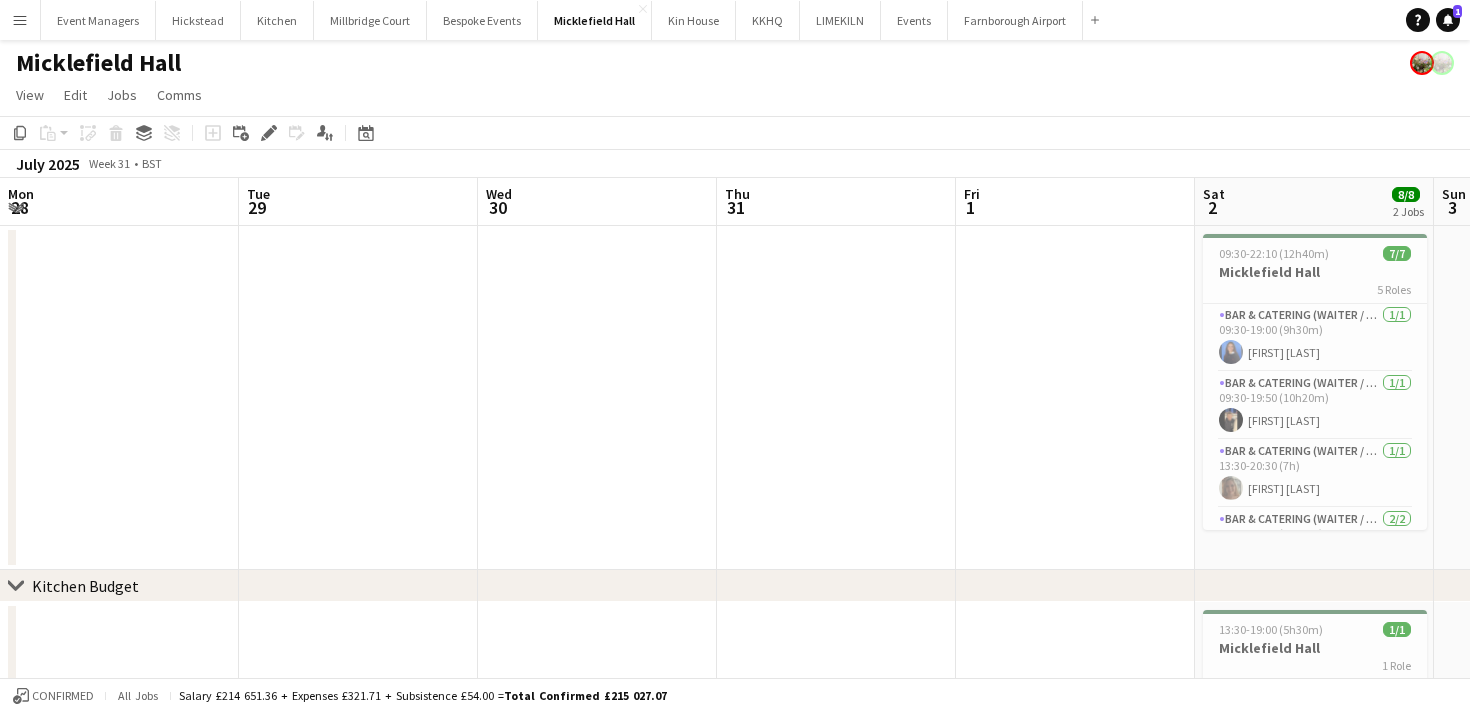 scroll, scrollTop: 0, scrollLeft: 0, axis: both 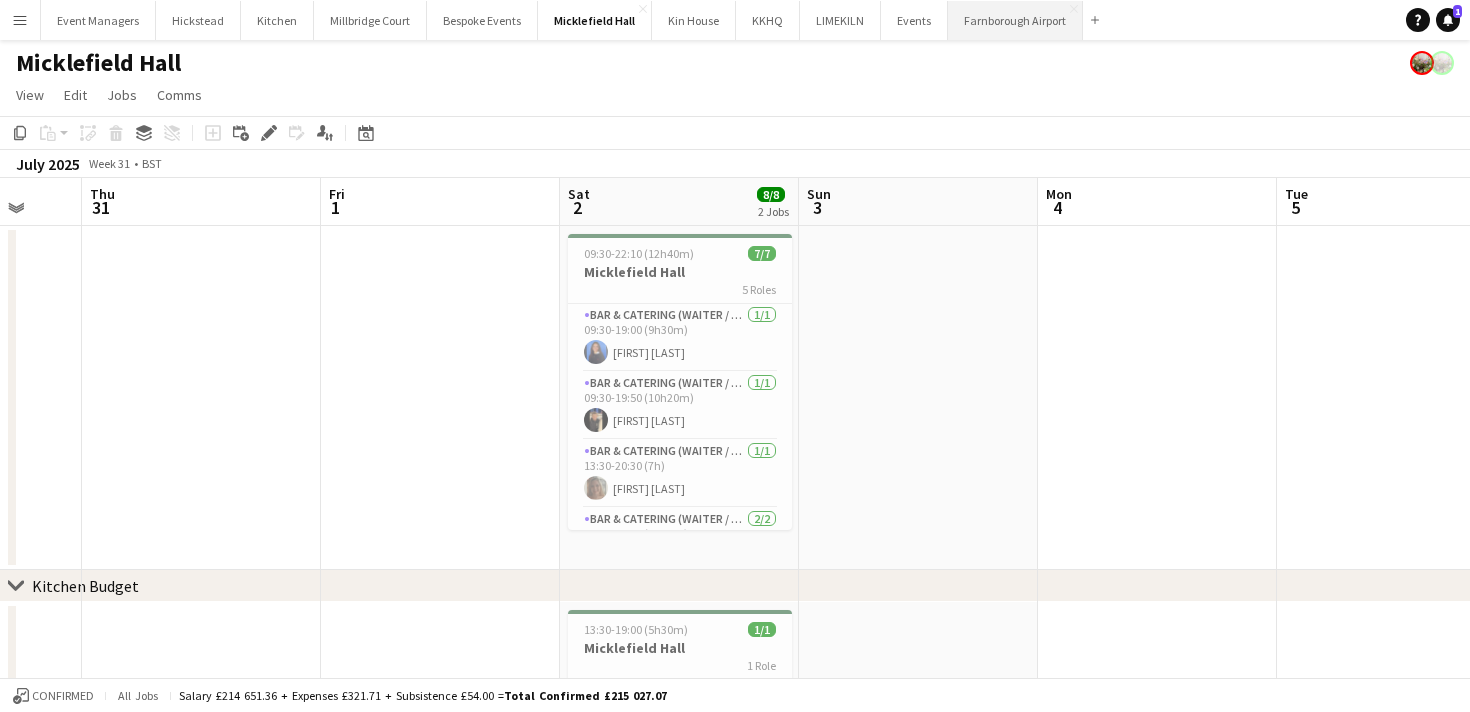 click on "[LOCATION]
Close" at bounding box center (1015, 20) 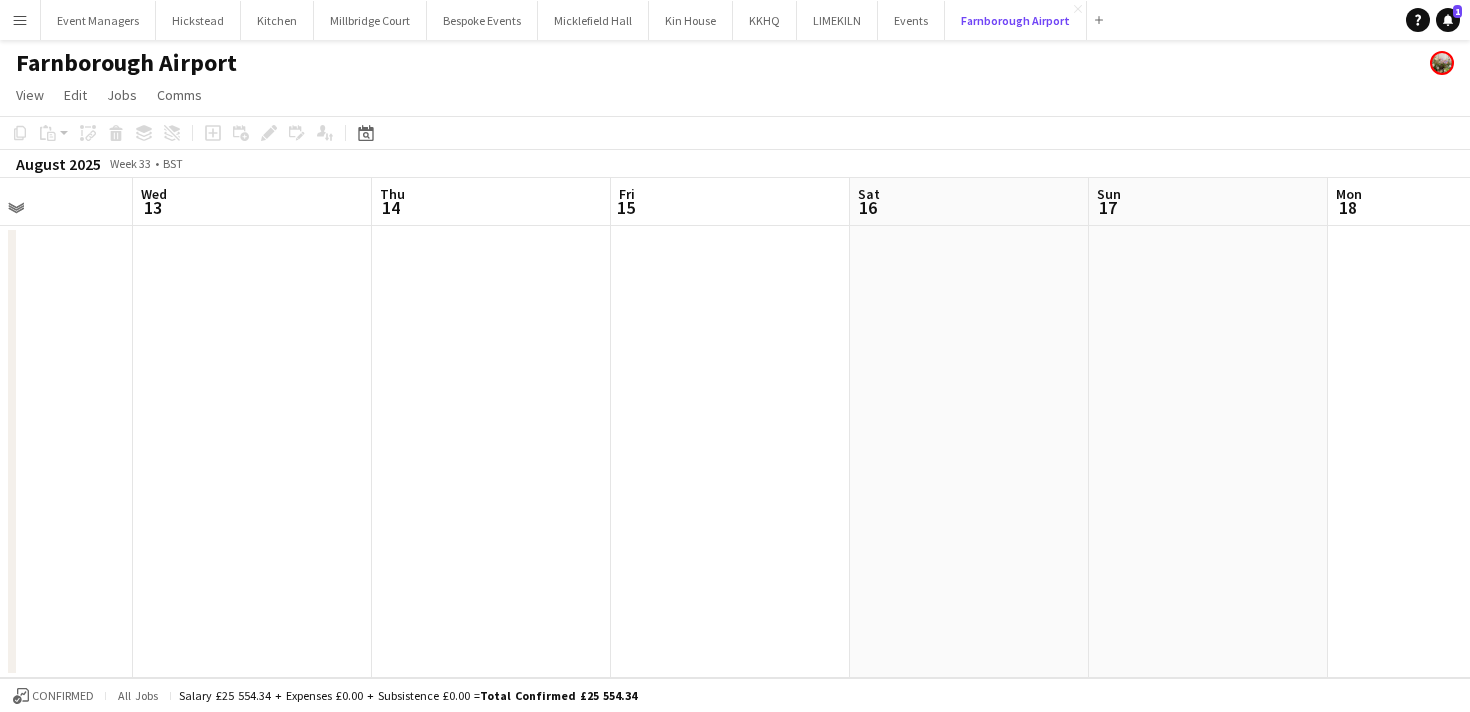 scroll, scrollTop: 0, scrollLeft: 619, axis: horizontal 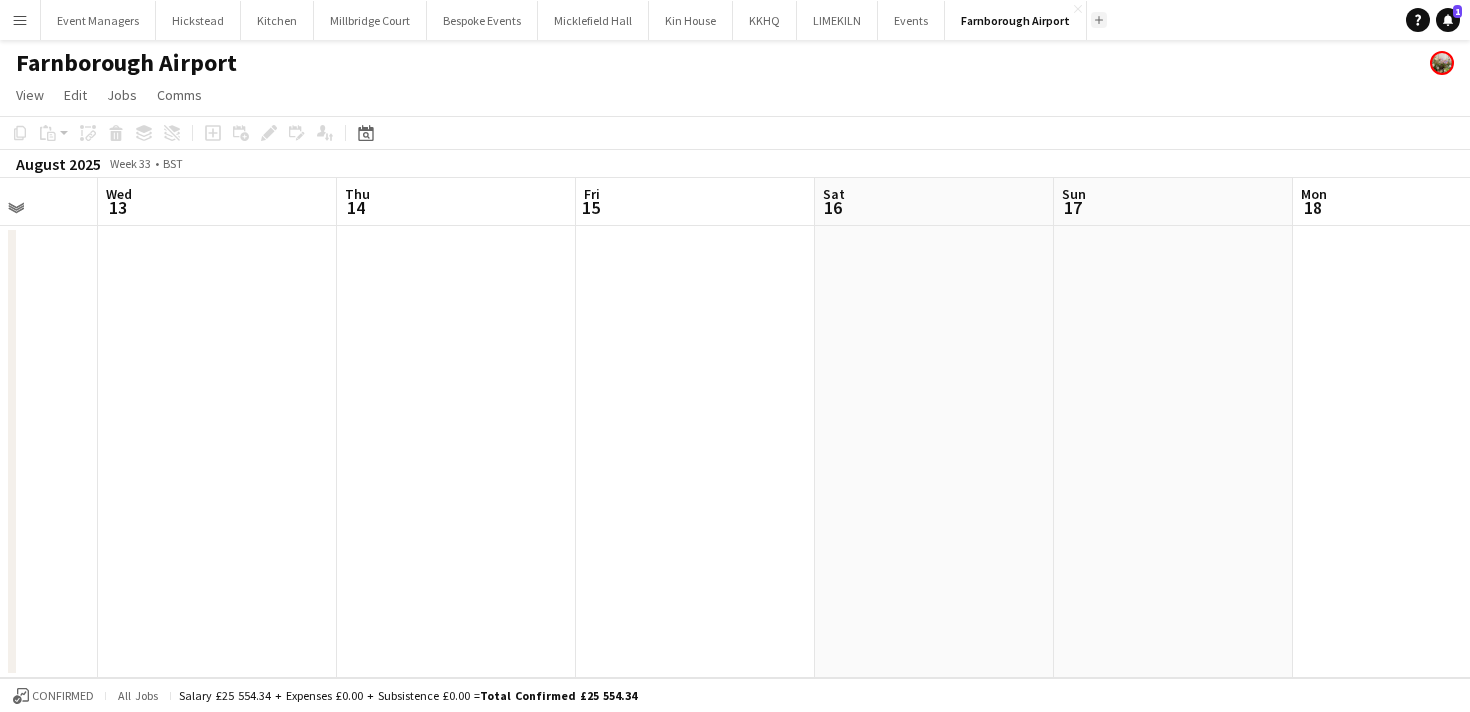click on "Add" at bounding box center [1099, 20] 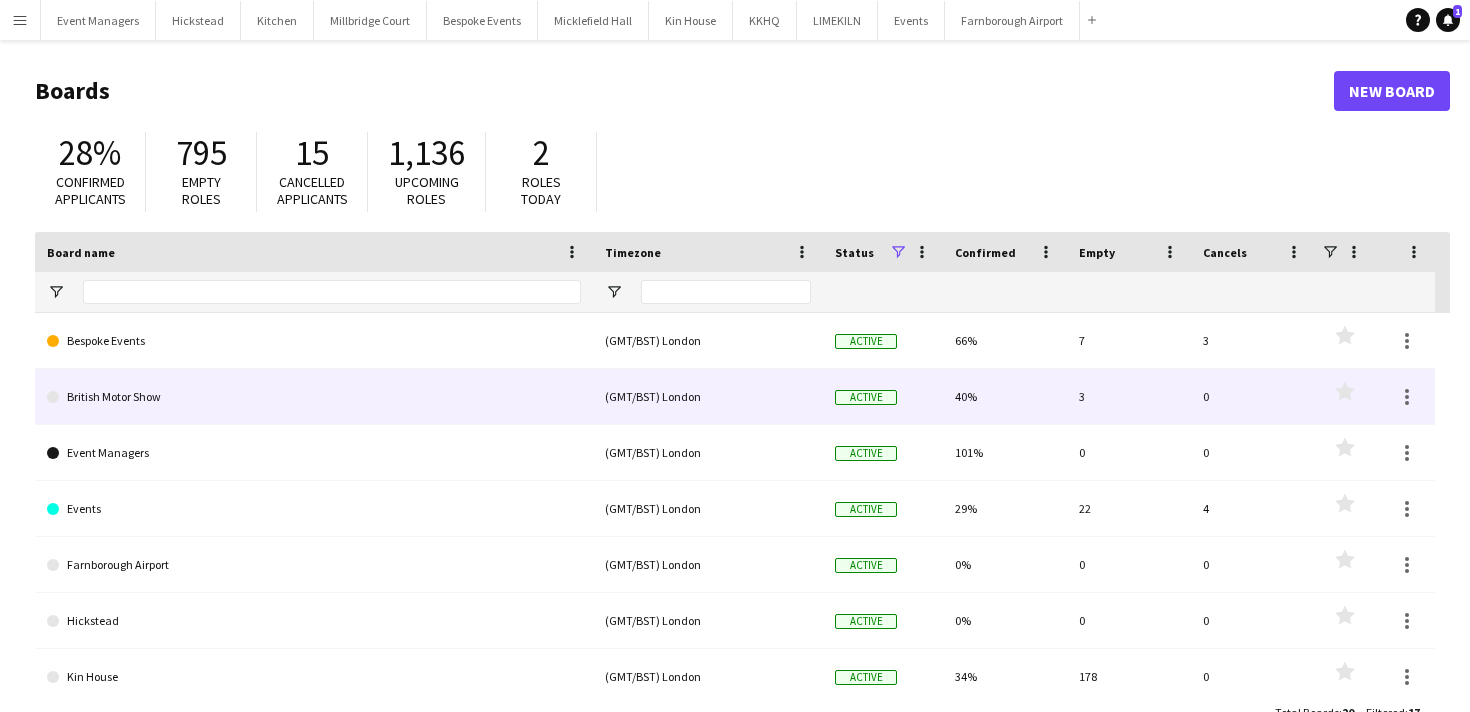click on "British Motor Show" 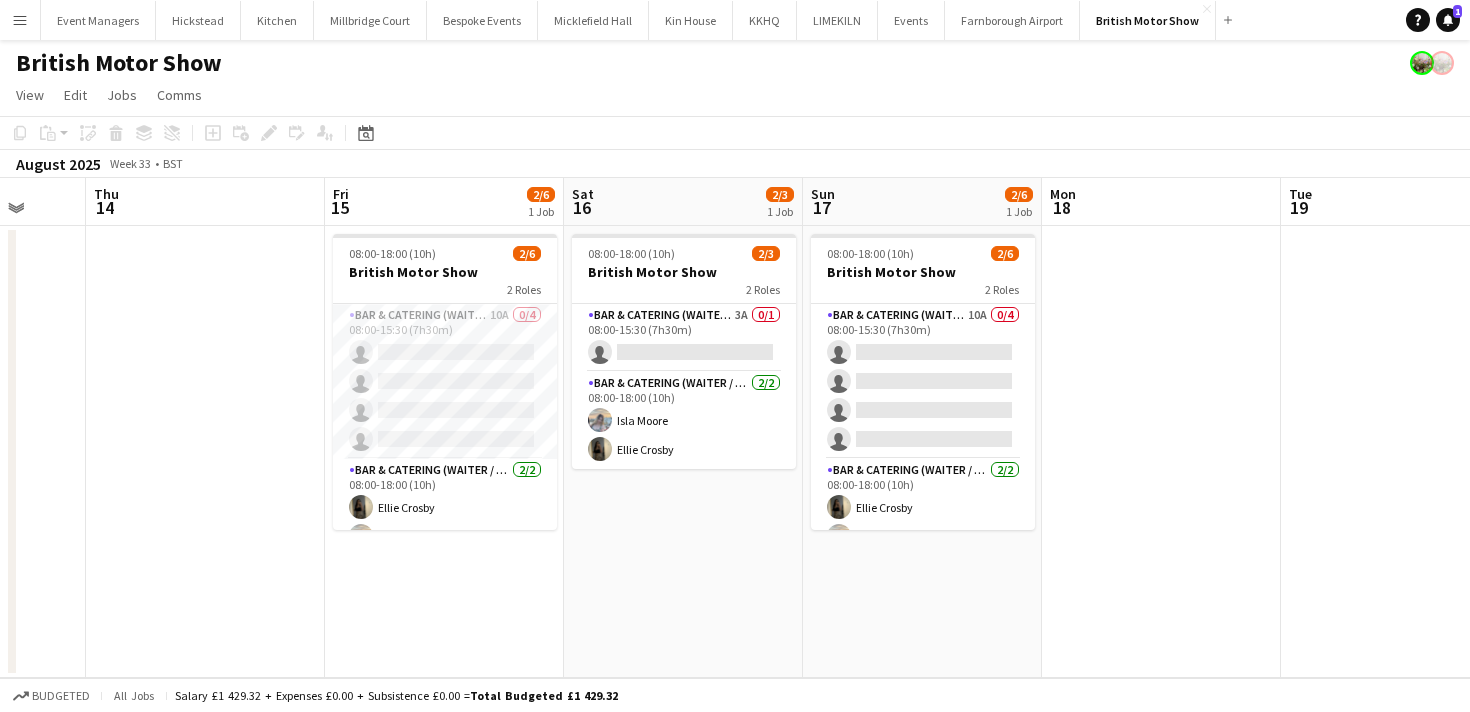 scroll, scrollTop: 0, scrollLeft: 646, axis: horizontal 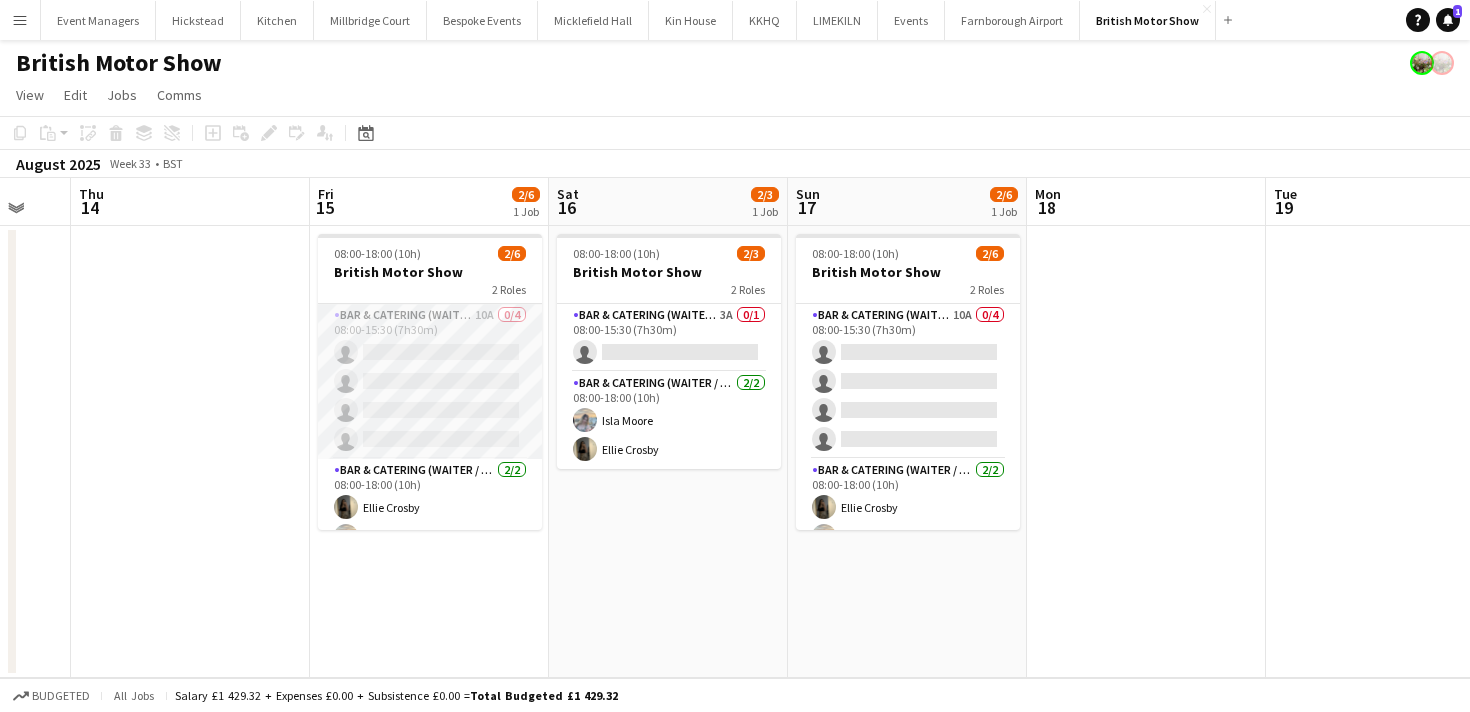 click on "Bar & Catering (Waiter / waitress)   10A   0/4   08:00-15:30 (7h30m)
single-neutral-actions
single-neutral-actions
single-neutral-actions
single-neutral-actions" at bounding box center [430, 381] 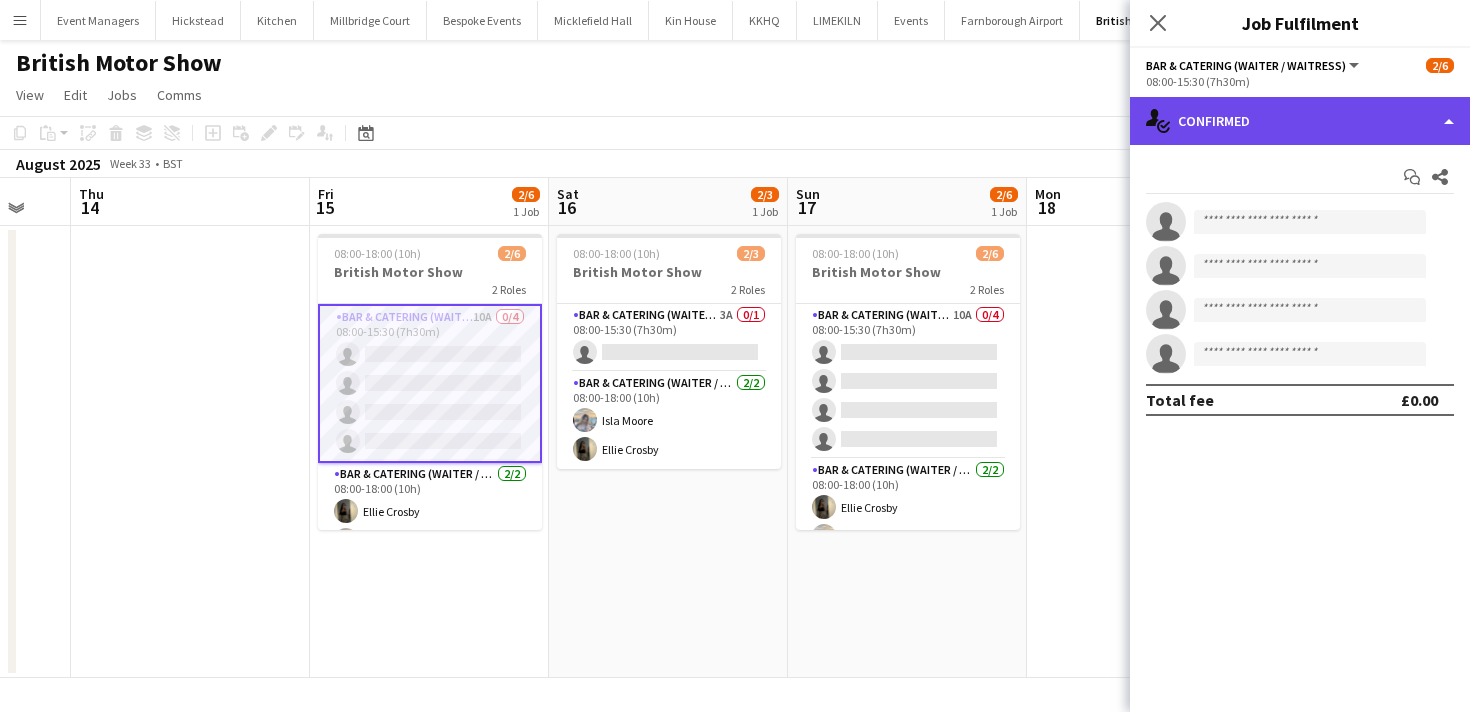click on "single-neutral-actions-check-2
Confirmed" 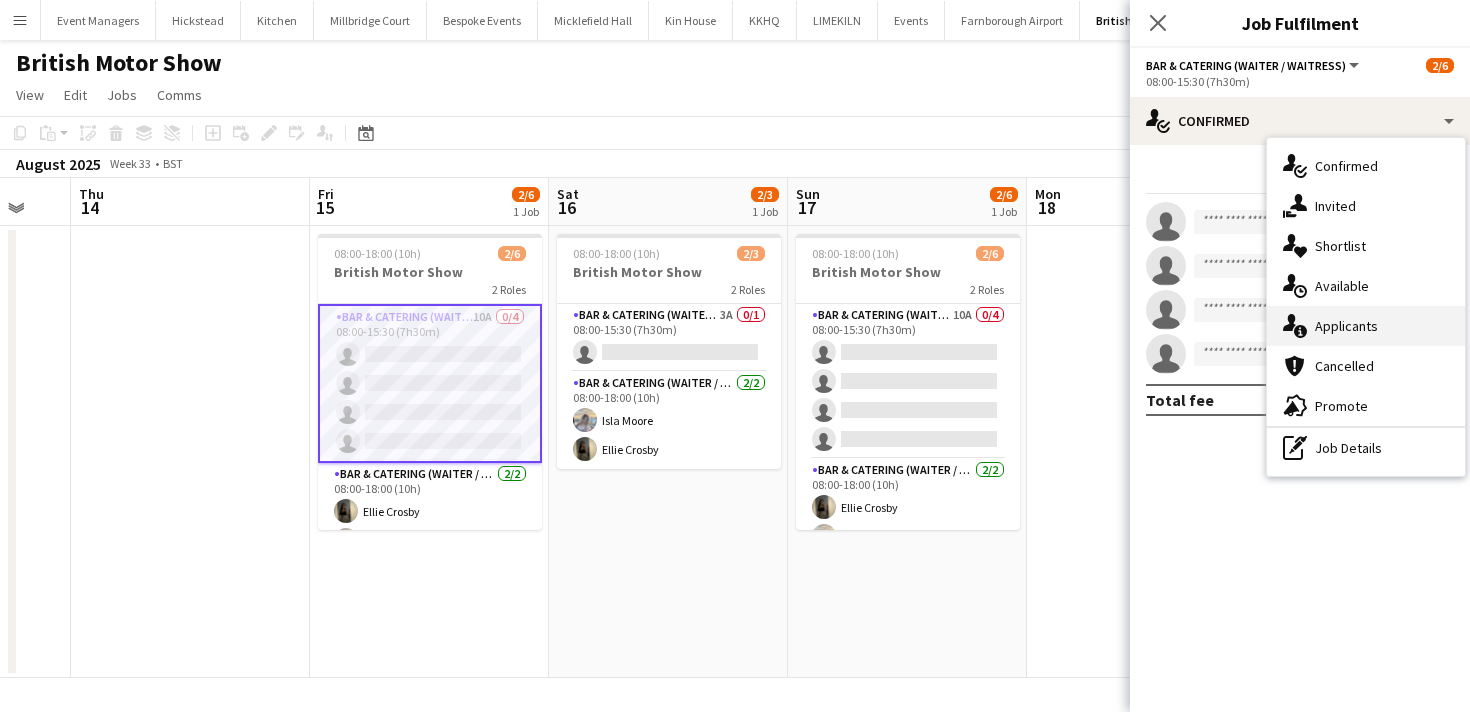 click on "single-neutral-actions-information
Applicants" at bounding box center [1366, 326] 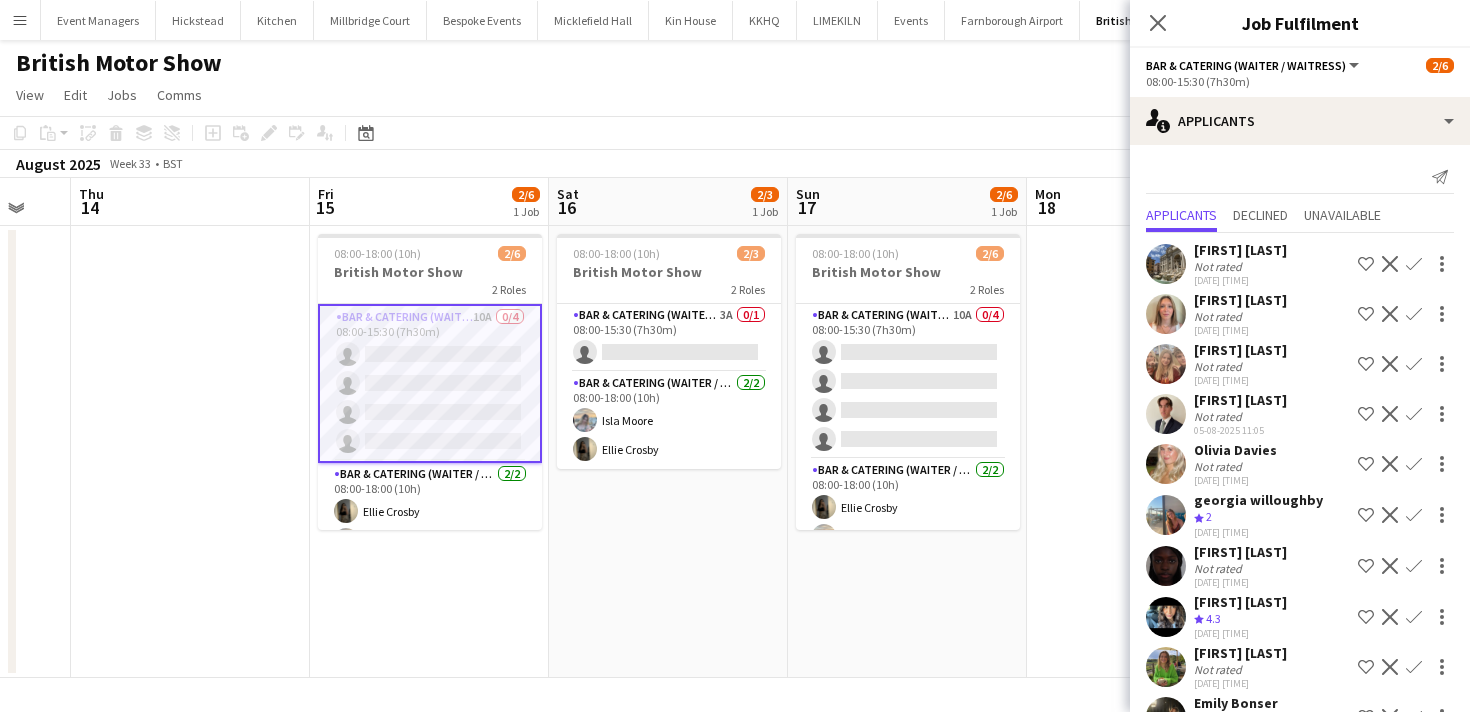 click at bounding box center (1166, 566) 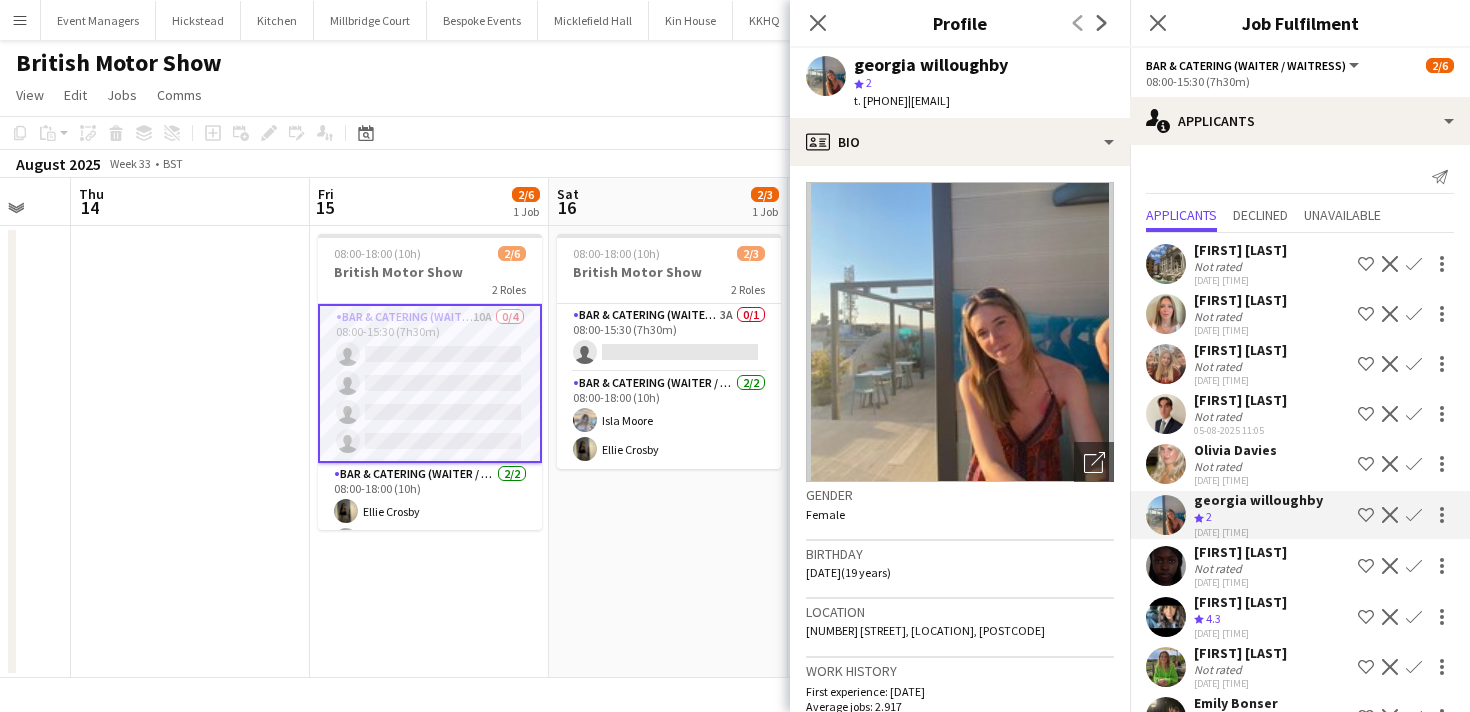 scroll, scrollTop: 47, scrollLeft: 0, axis: vertical 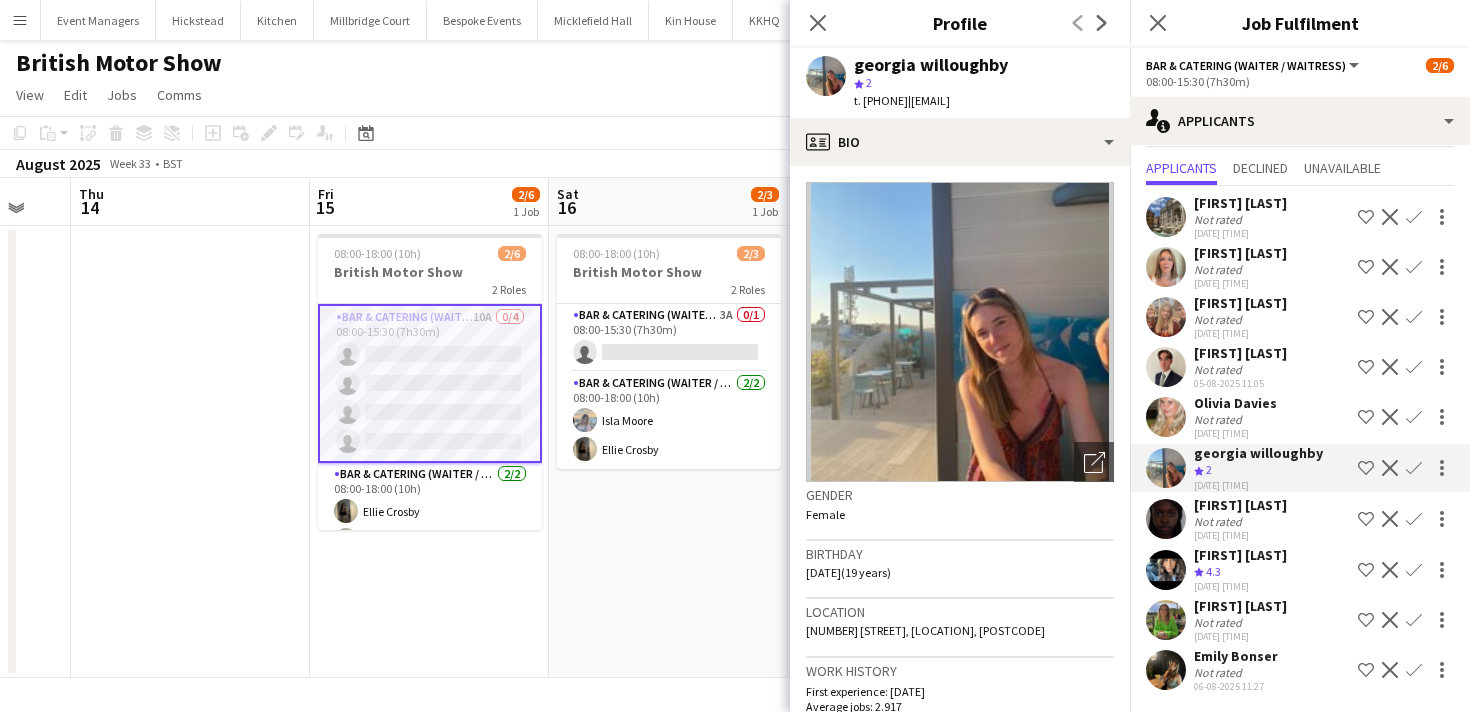 click at bounding box center (1166, 620) 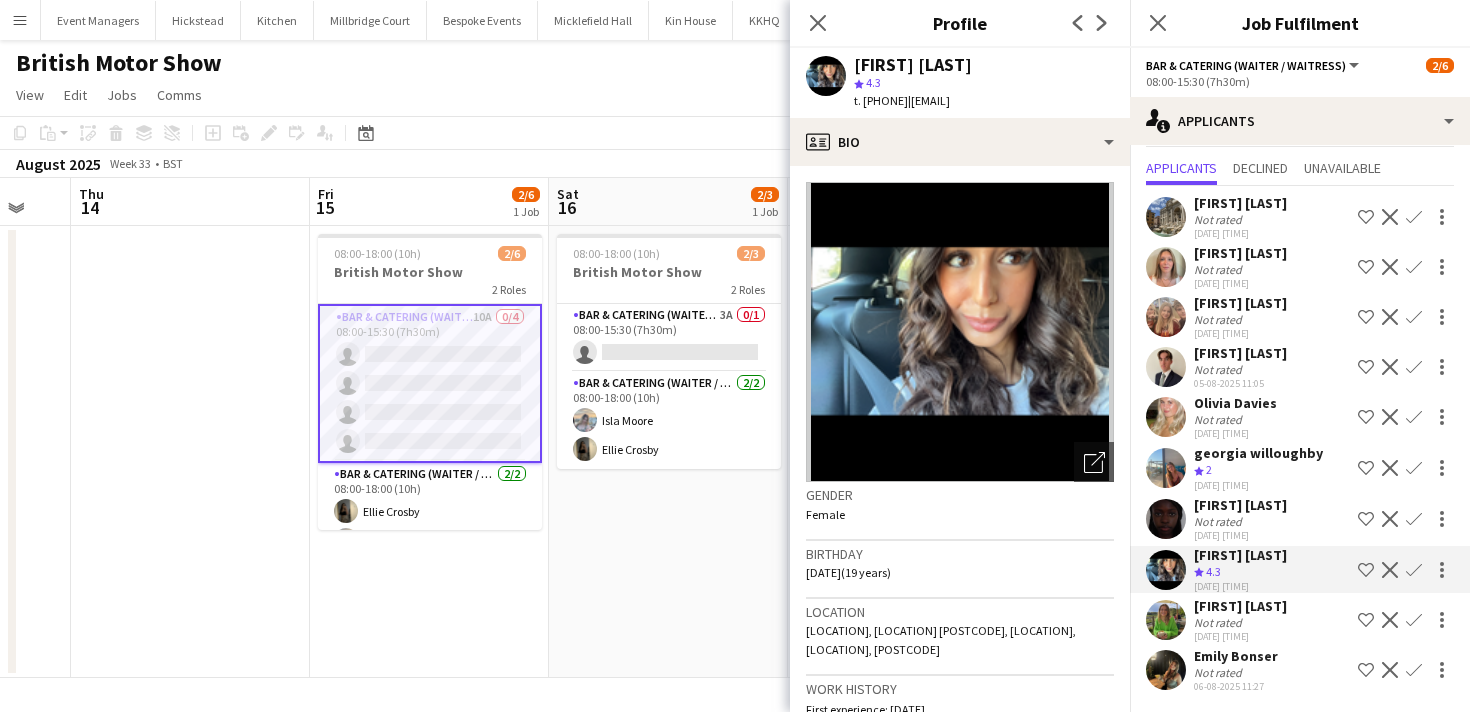 click 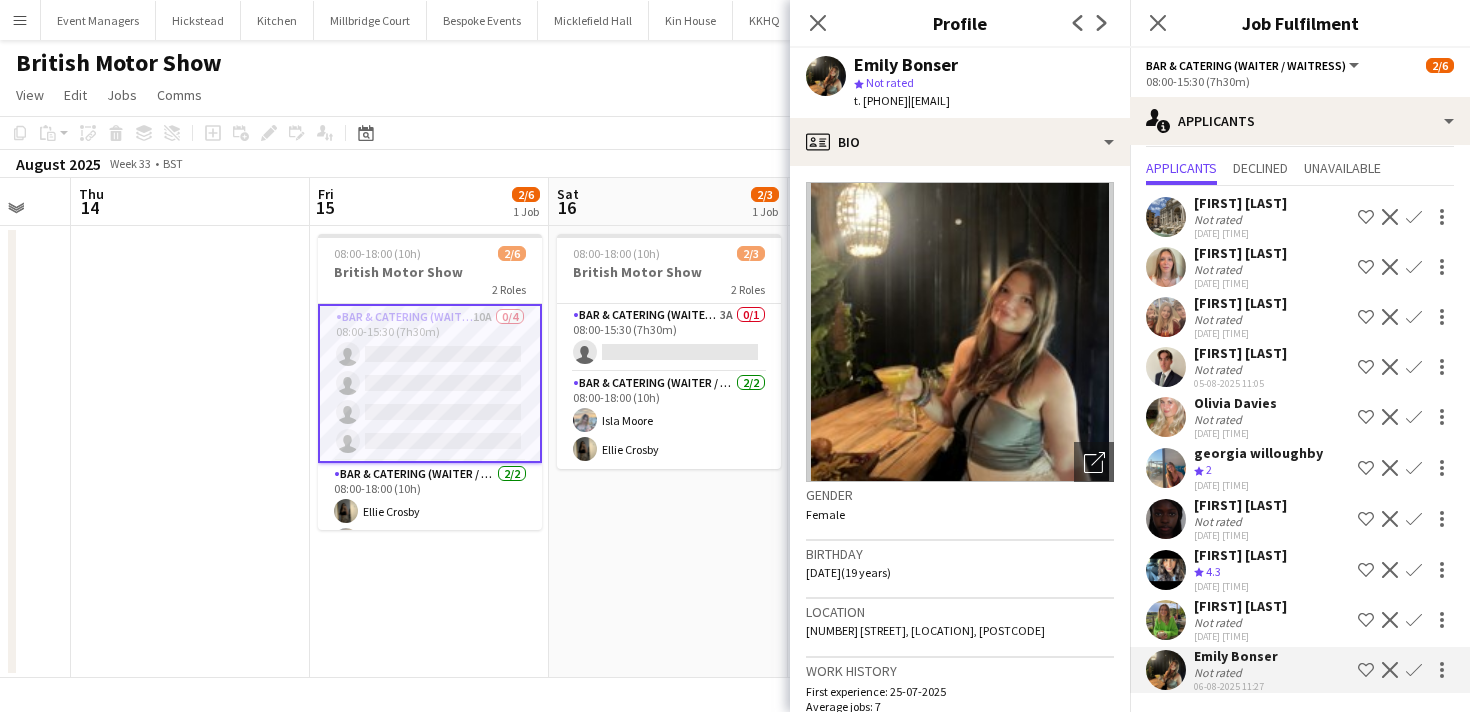 click at bounding box center (1166, 670) 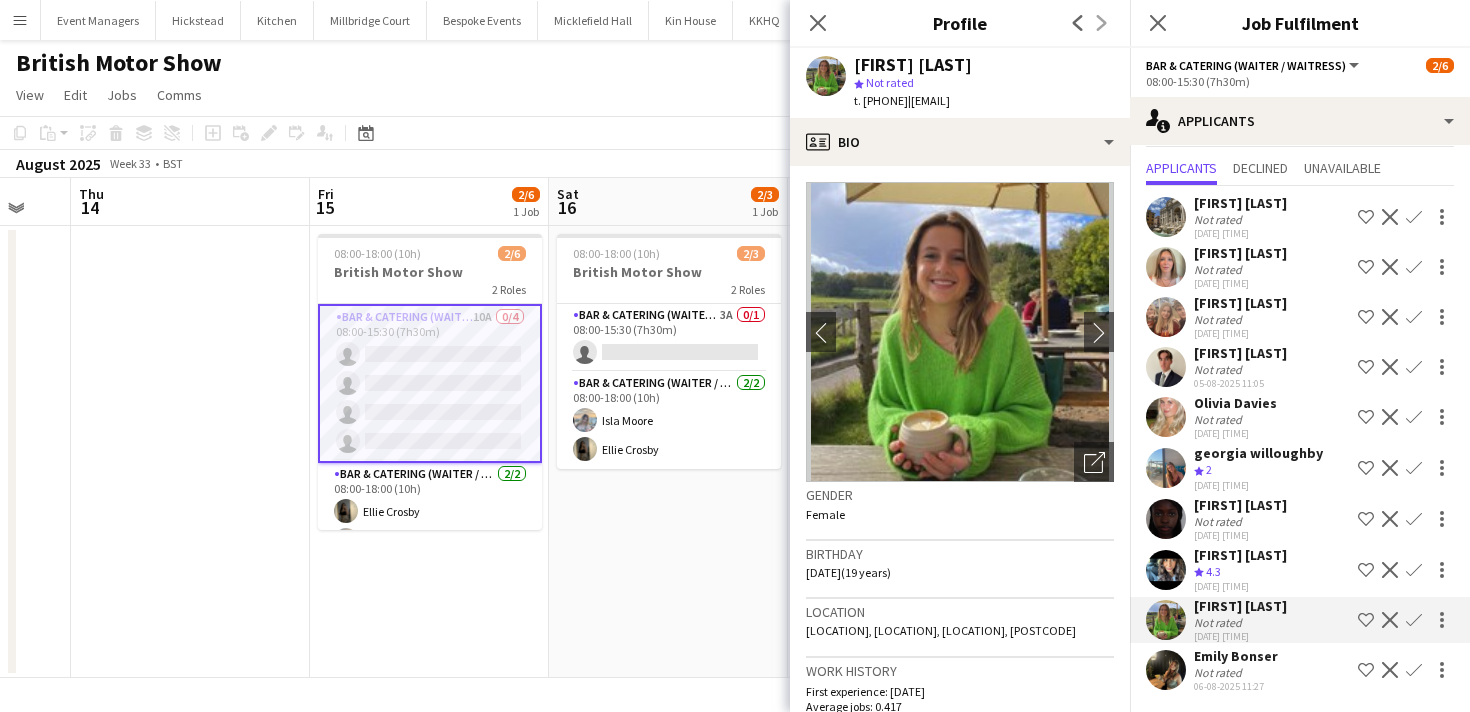click at bounding box center [1166, 620] 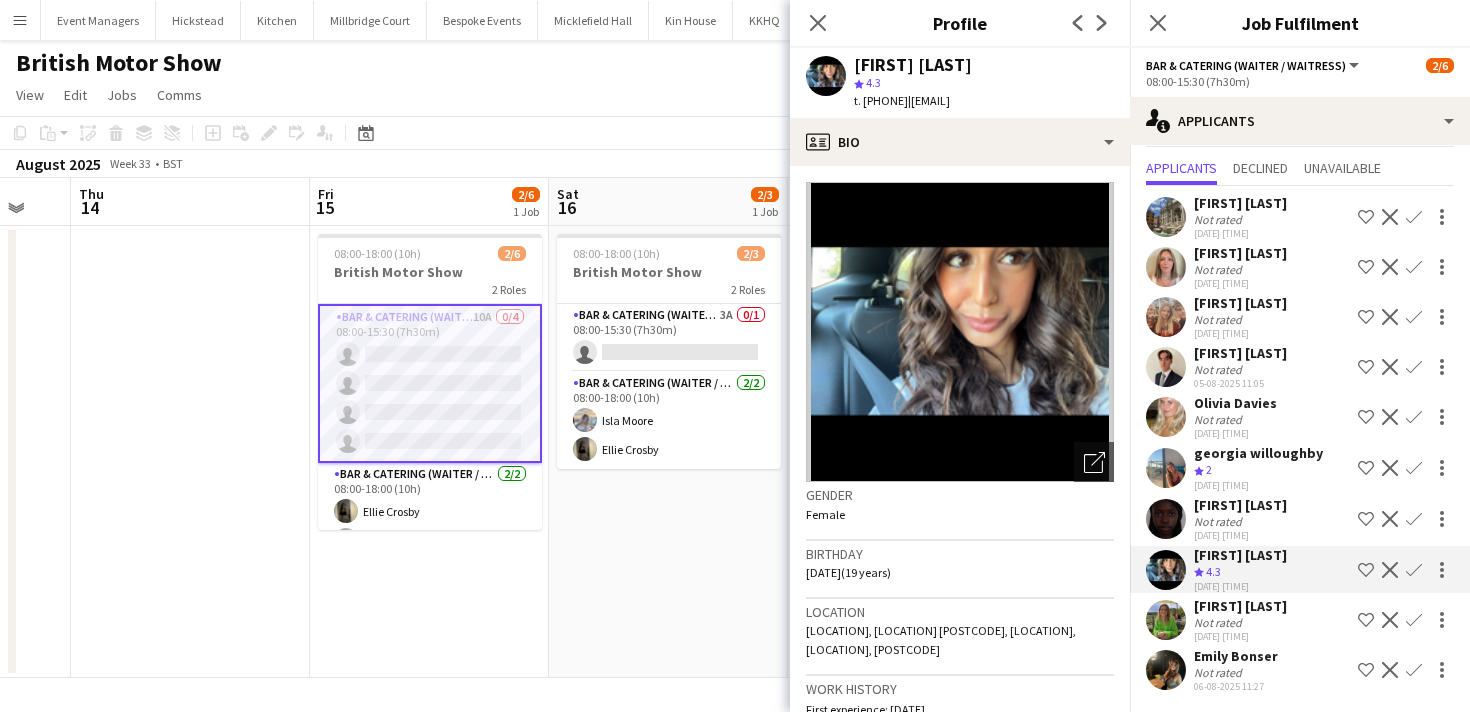 click at bounding box center (1166, 417) 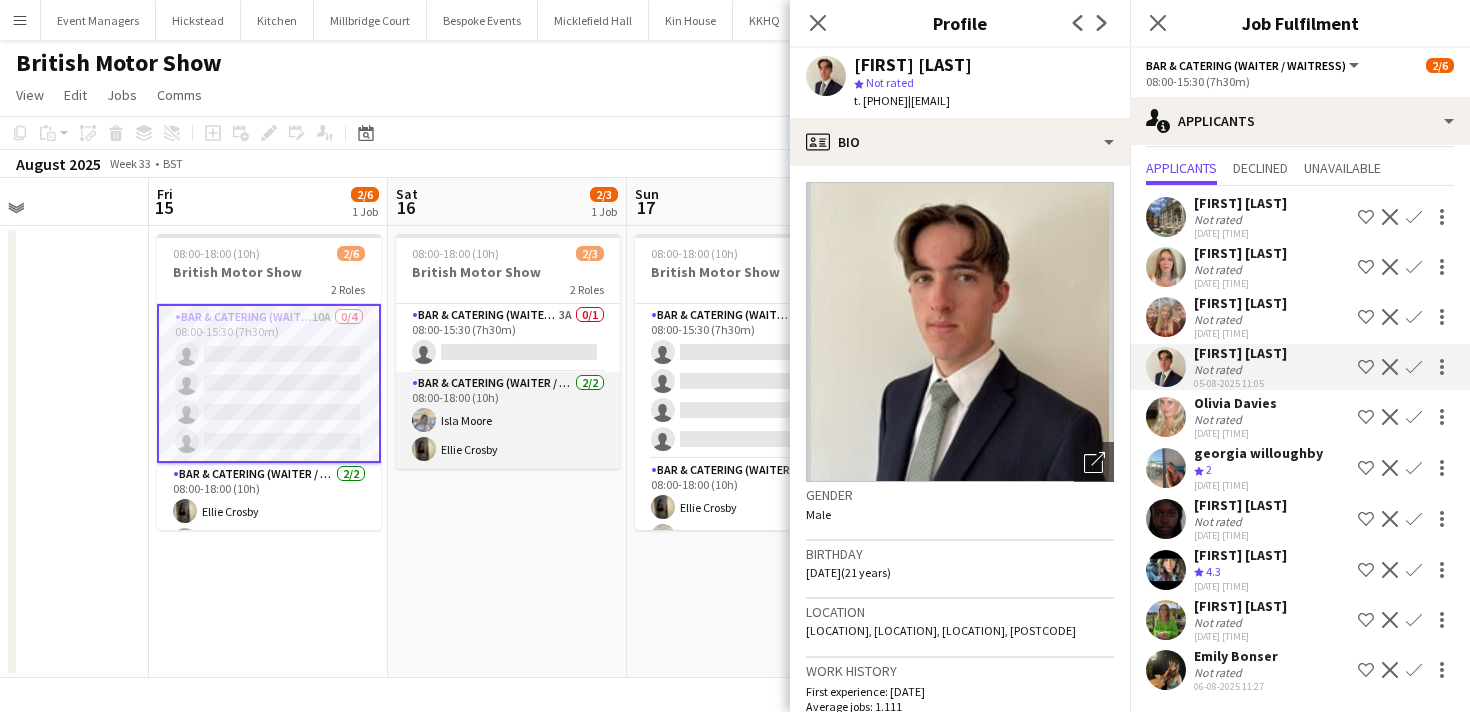 scroll, scrollTop: 0, scrollLeft: 811, axis: horizontal 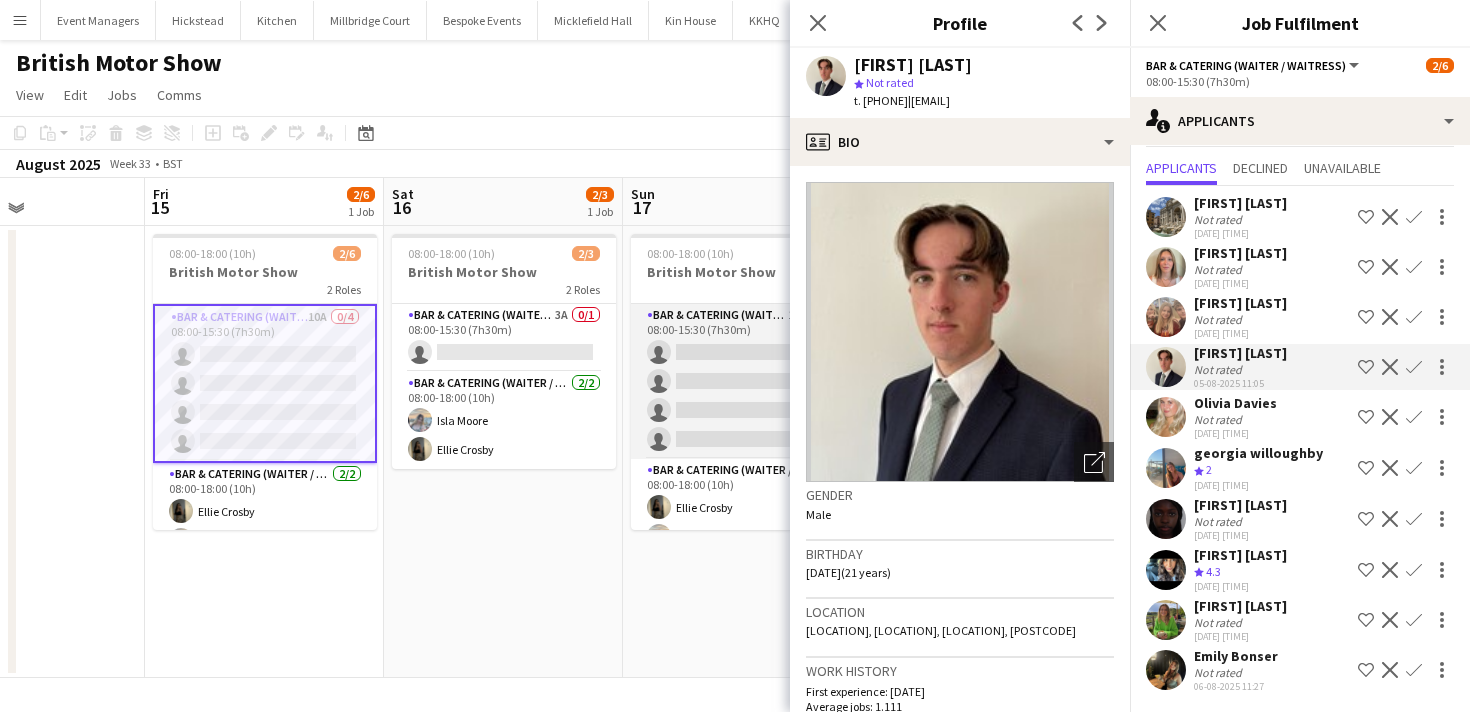click on "Bar & Catering (Waiter / waitress)   10A   0/4   08:00-15:30 (7h30m)
single-neutral-actions
single-neutral-actions
single-neutral-actions
single-neutral-actions" at bounding box center (743, 381) 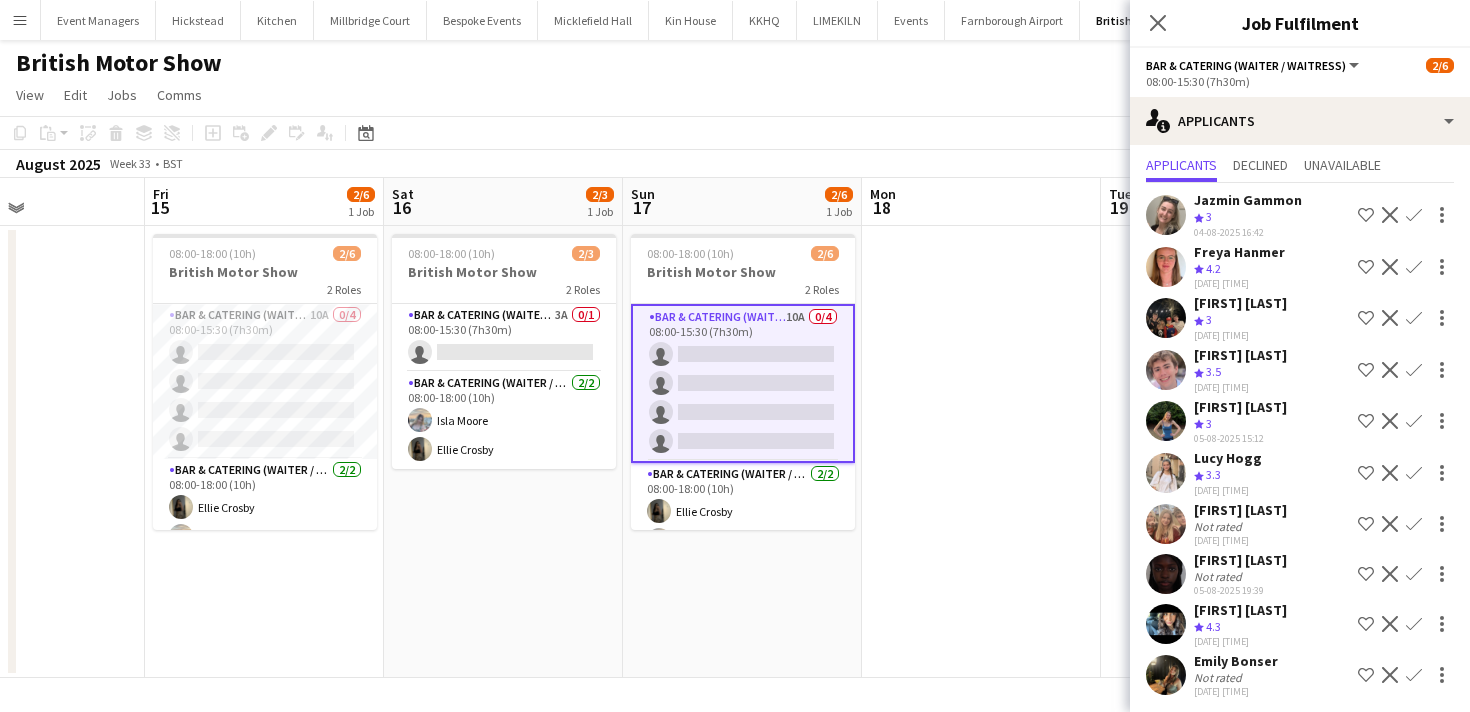 scroll, scrollTop: 52, scrollLeft: 0, axis: vertical 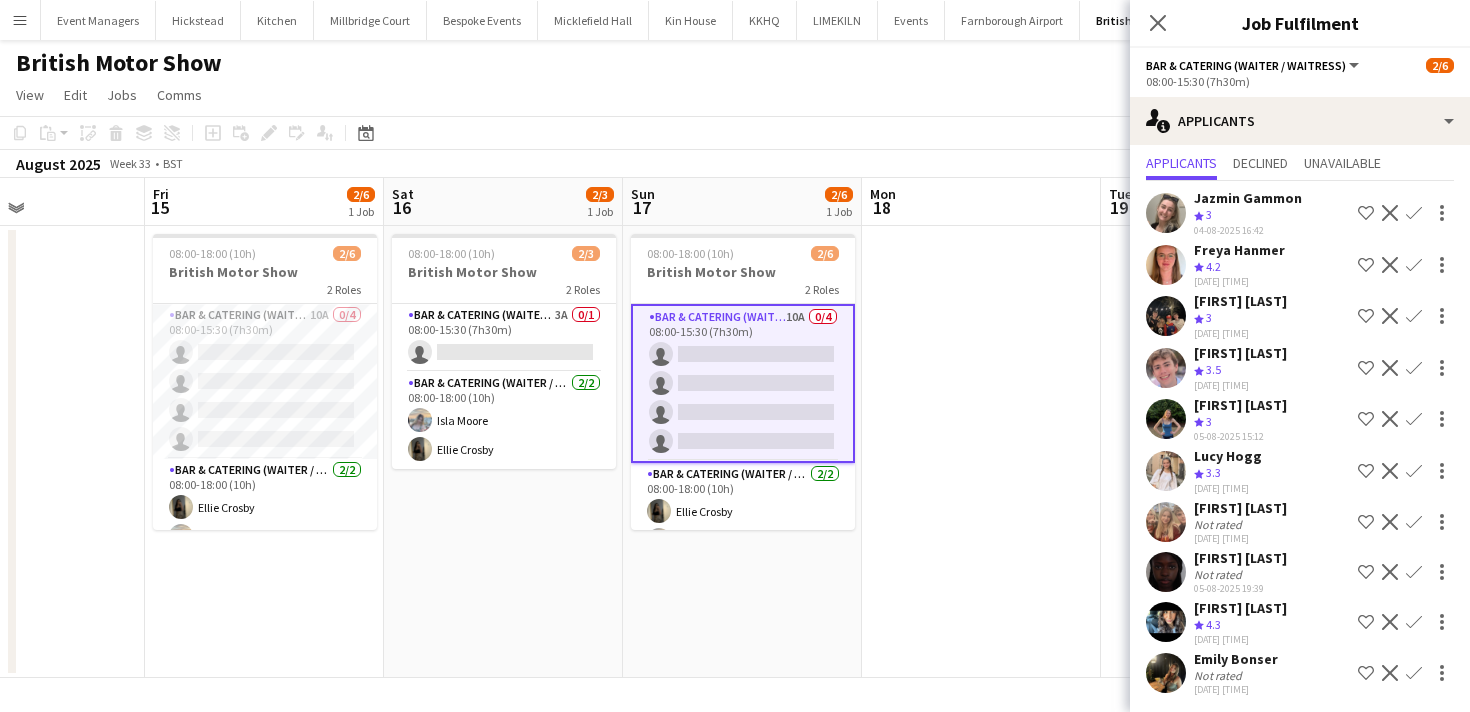 click at bounding box center [1166, 673] 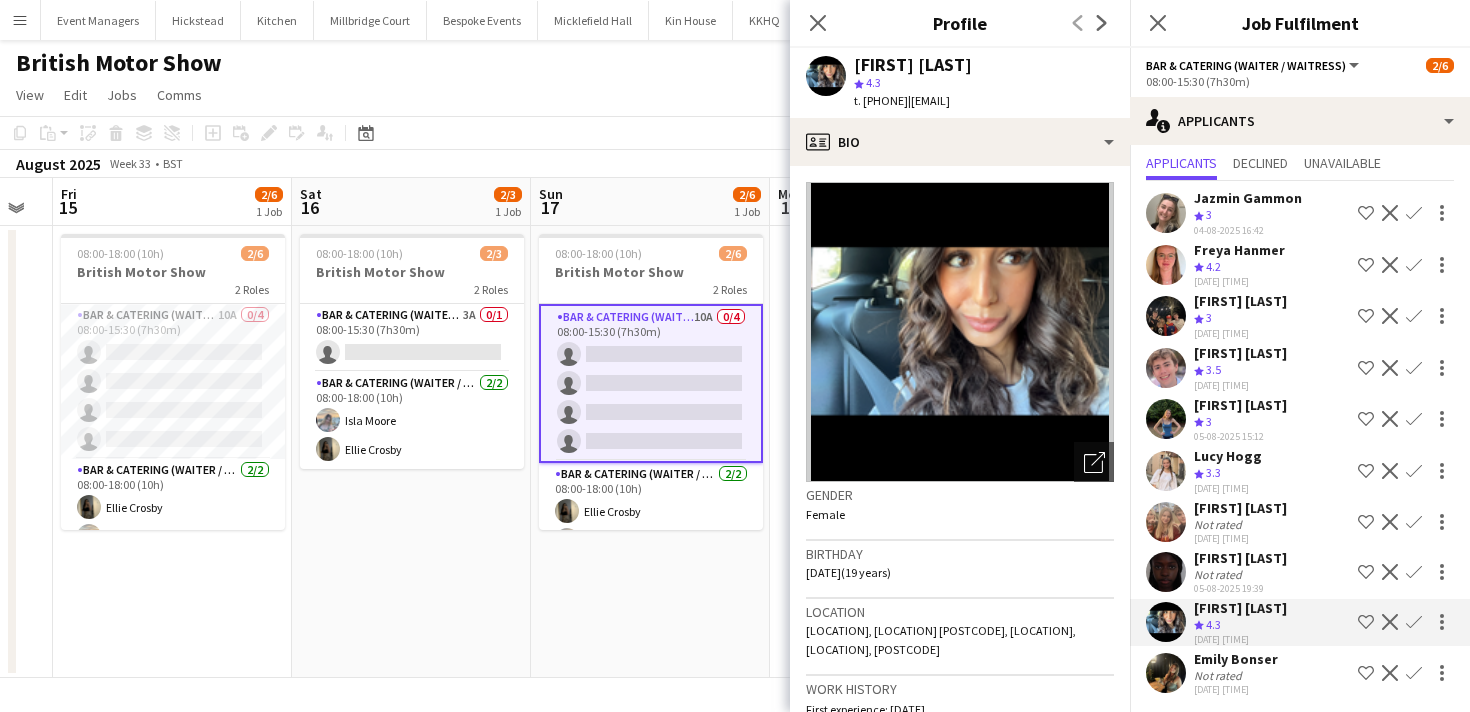 scroll, scrollTop: 0, scrollLeft: 919, axis: horizontal 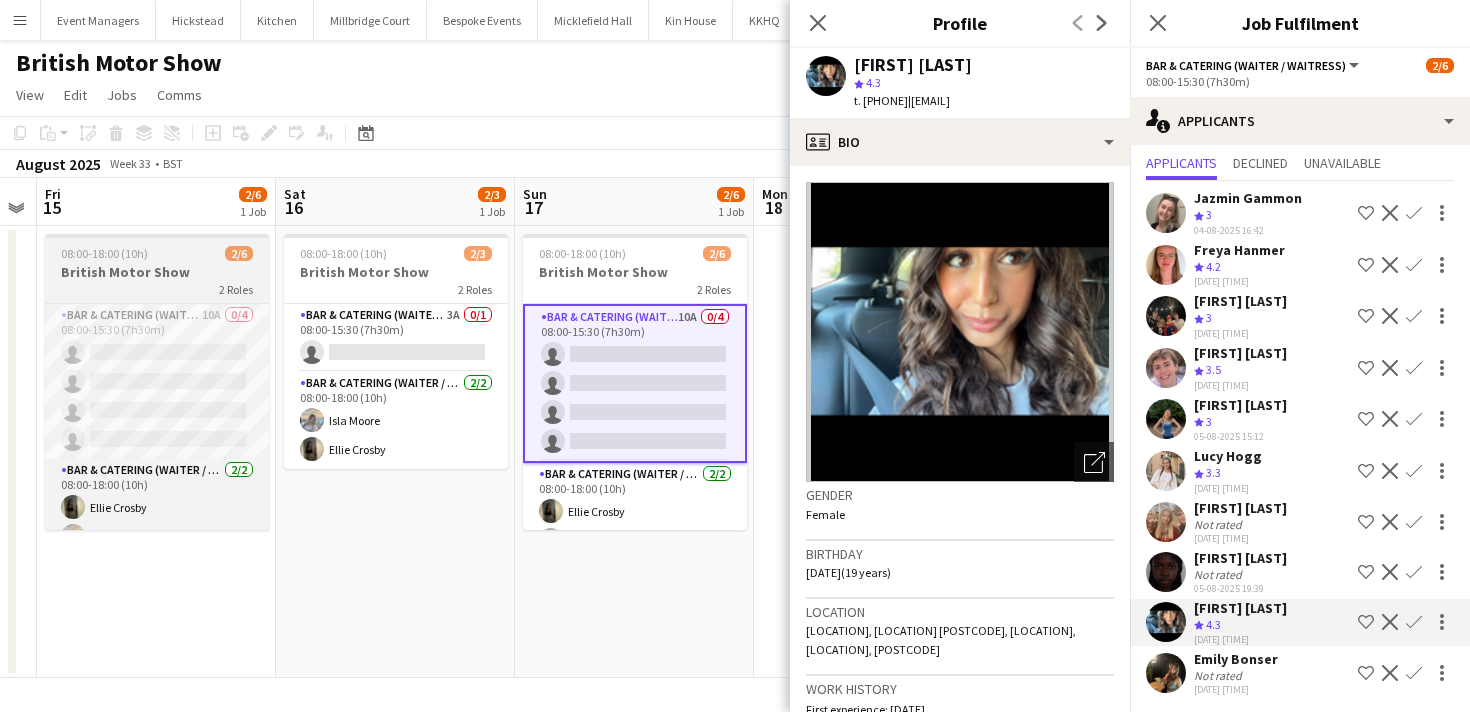 click on "2 Roles" at bounding box center (157, 289) 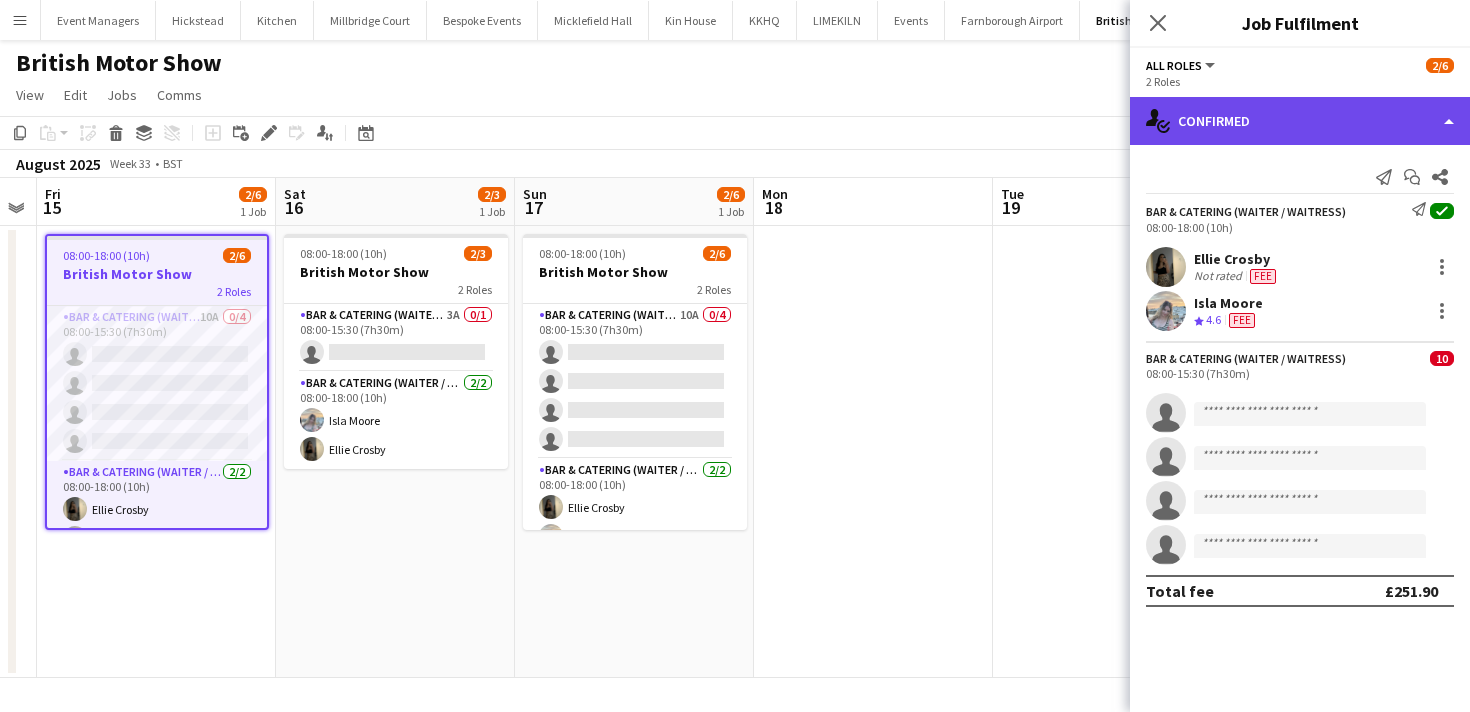 click on "single-neutral-actions-check-2
Confirmed" 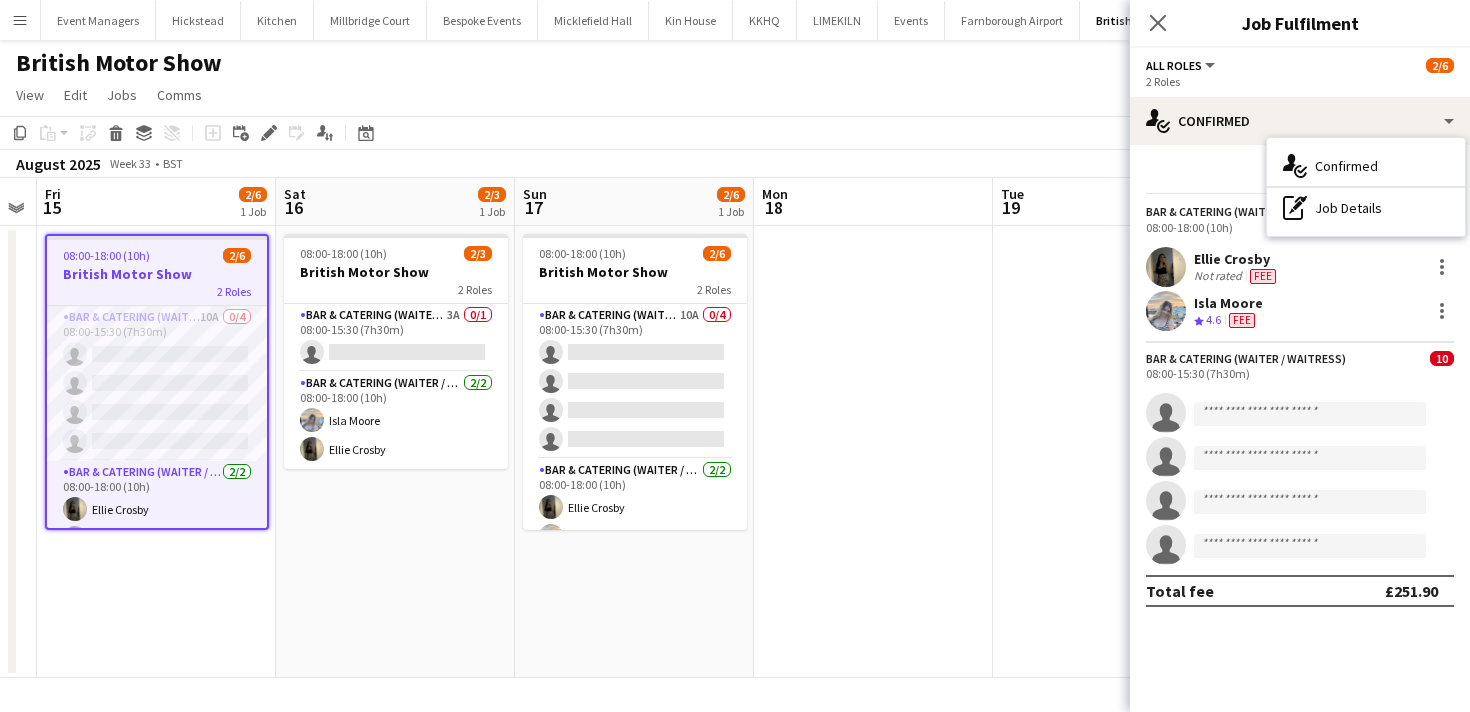 click on "British Motor Show" at bounding box center (157, 274) 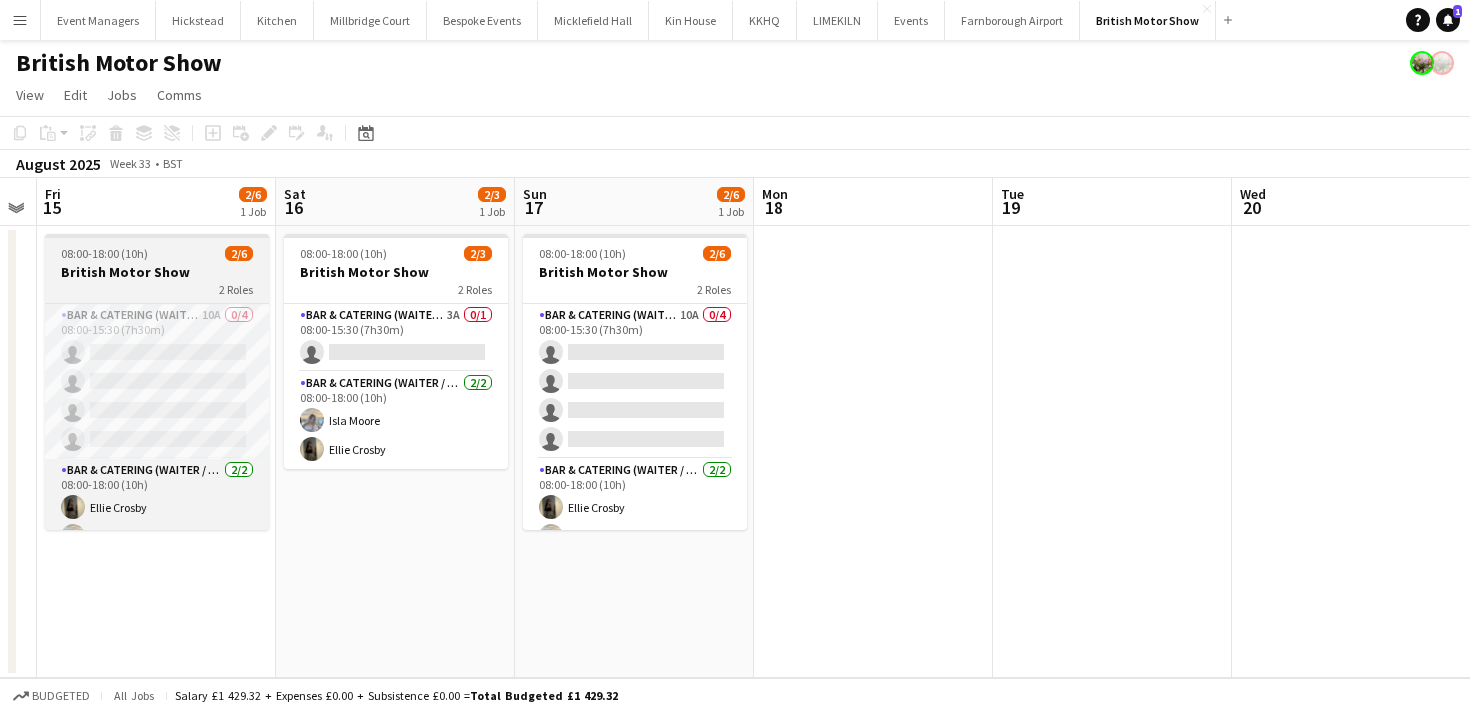 click on "British Motor Show" at bounding box center (157, 272) 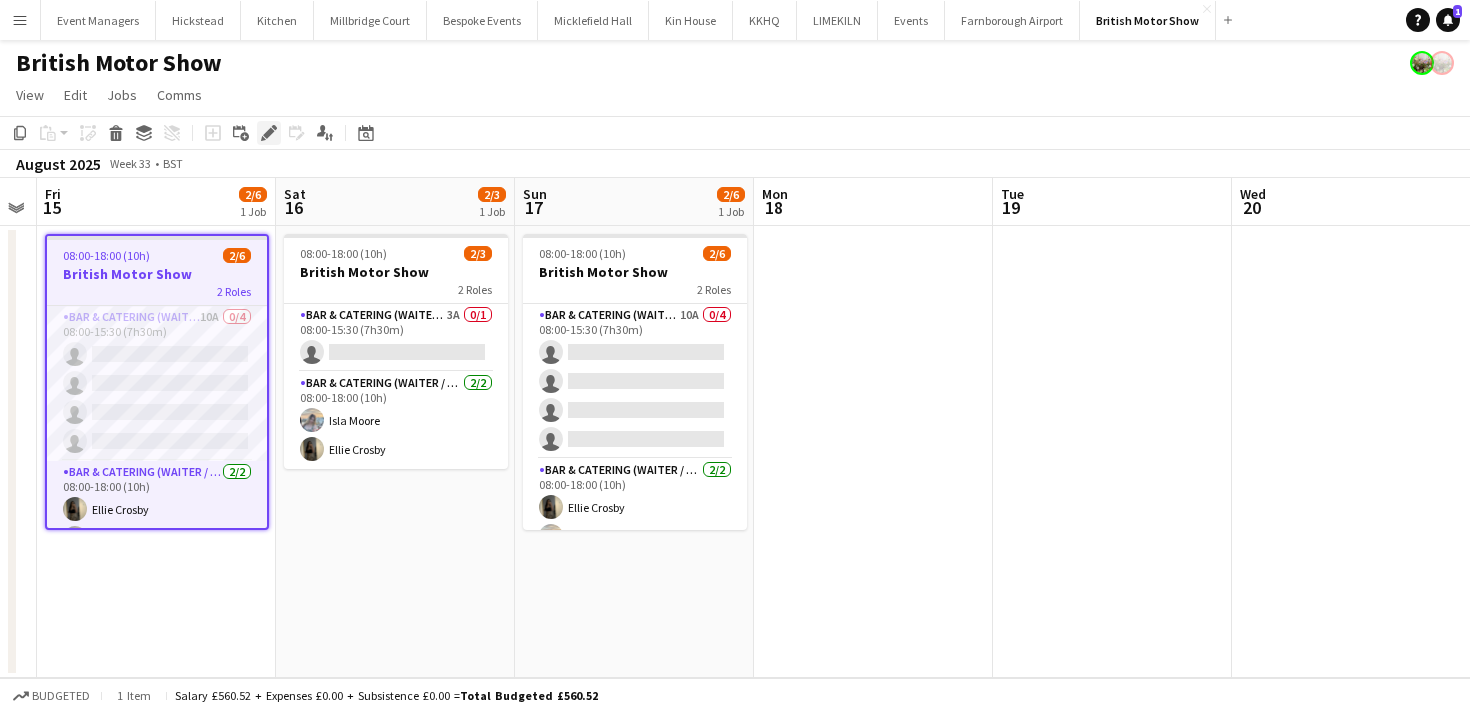 click on "Edit" 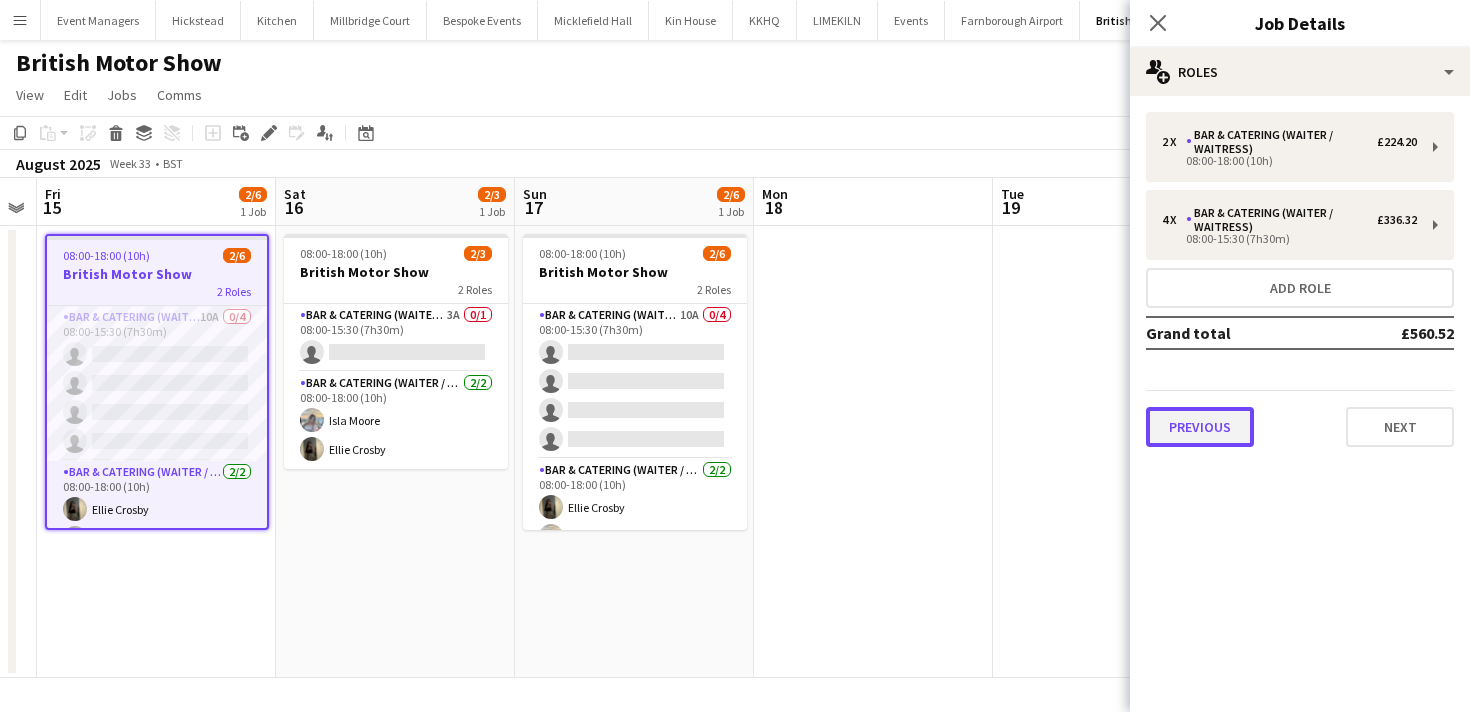 click on "Previous" at bounding box center [1200, 427] 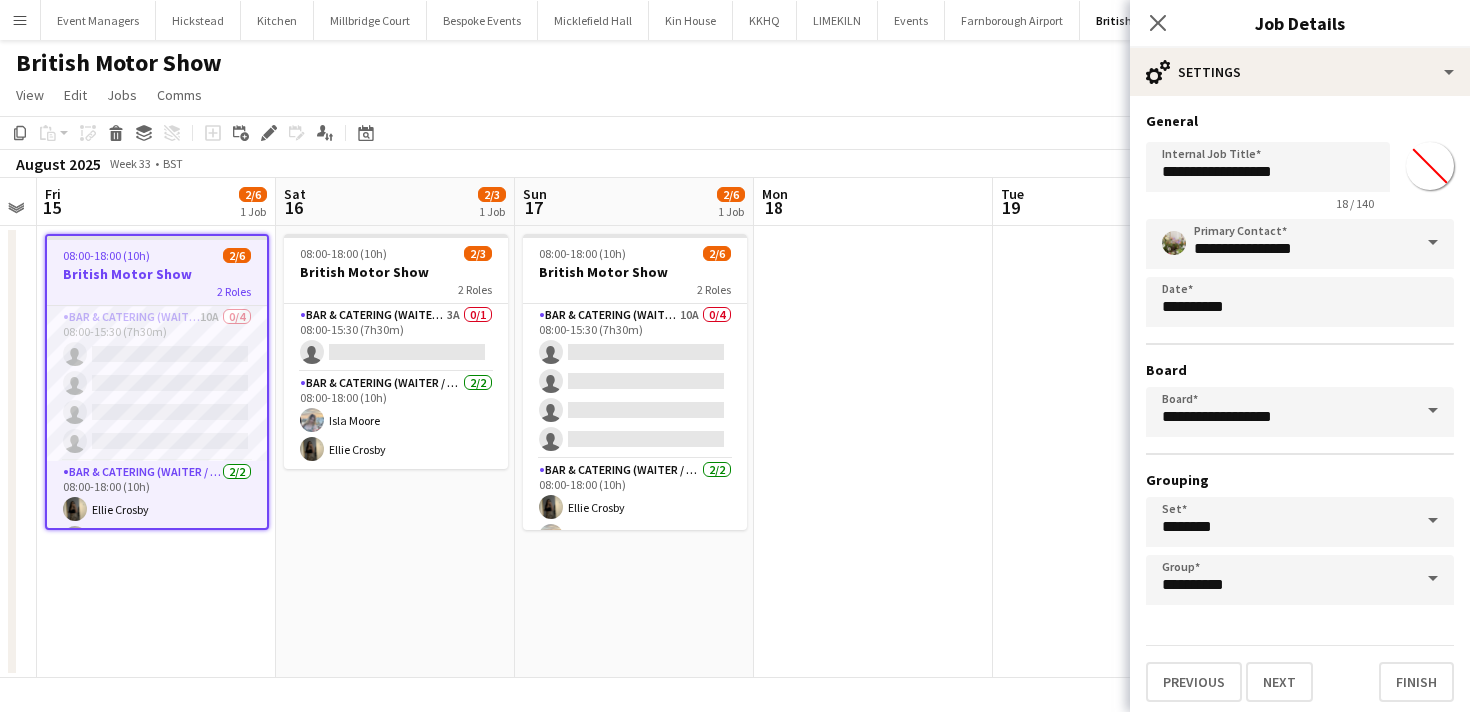 scroll, scrollTop: 6, scrollLeft: 0, axis: vertical 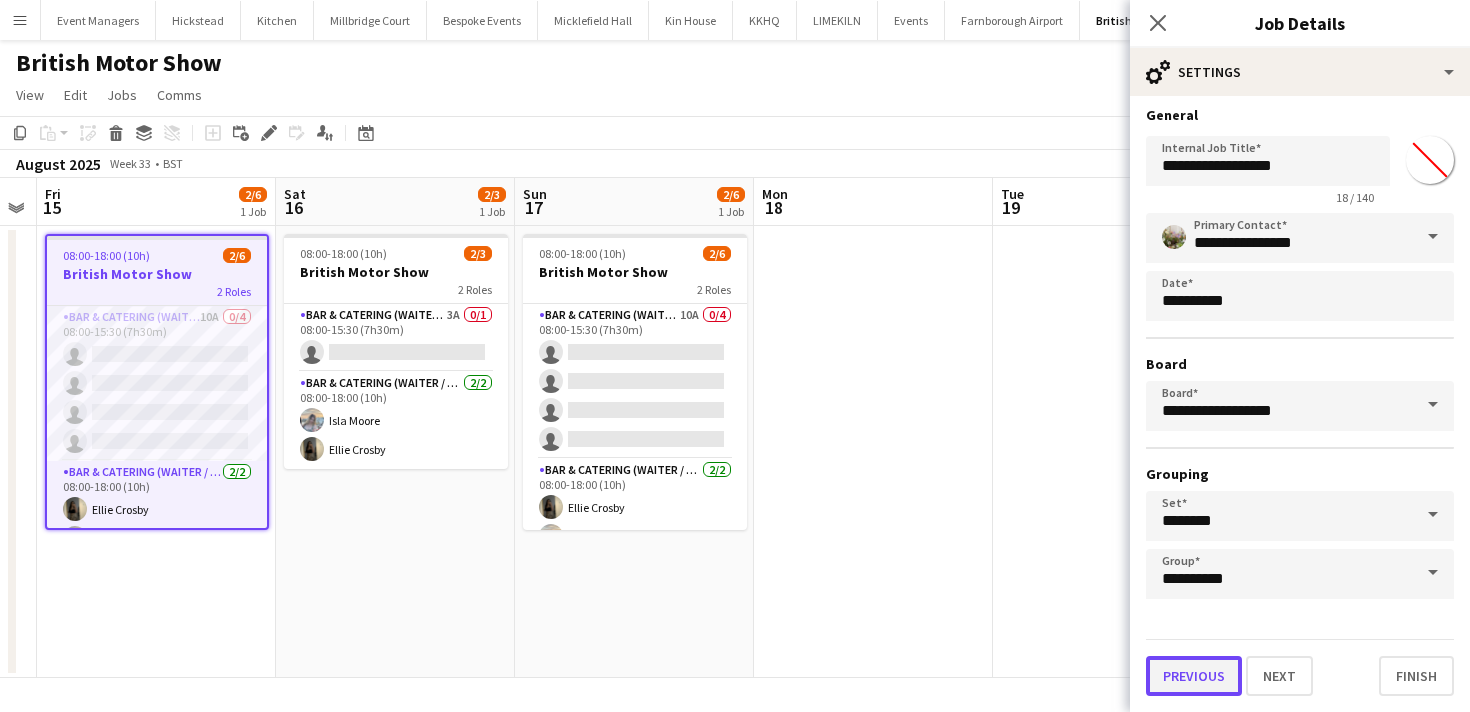 click on "Previous" at bounding box center (1194, 676) 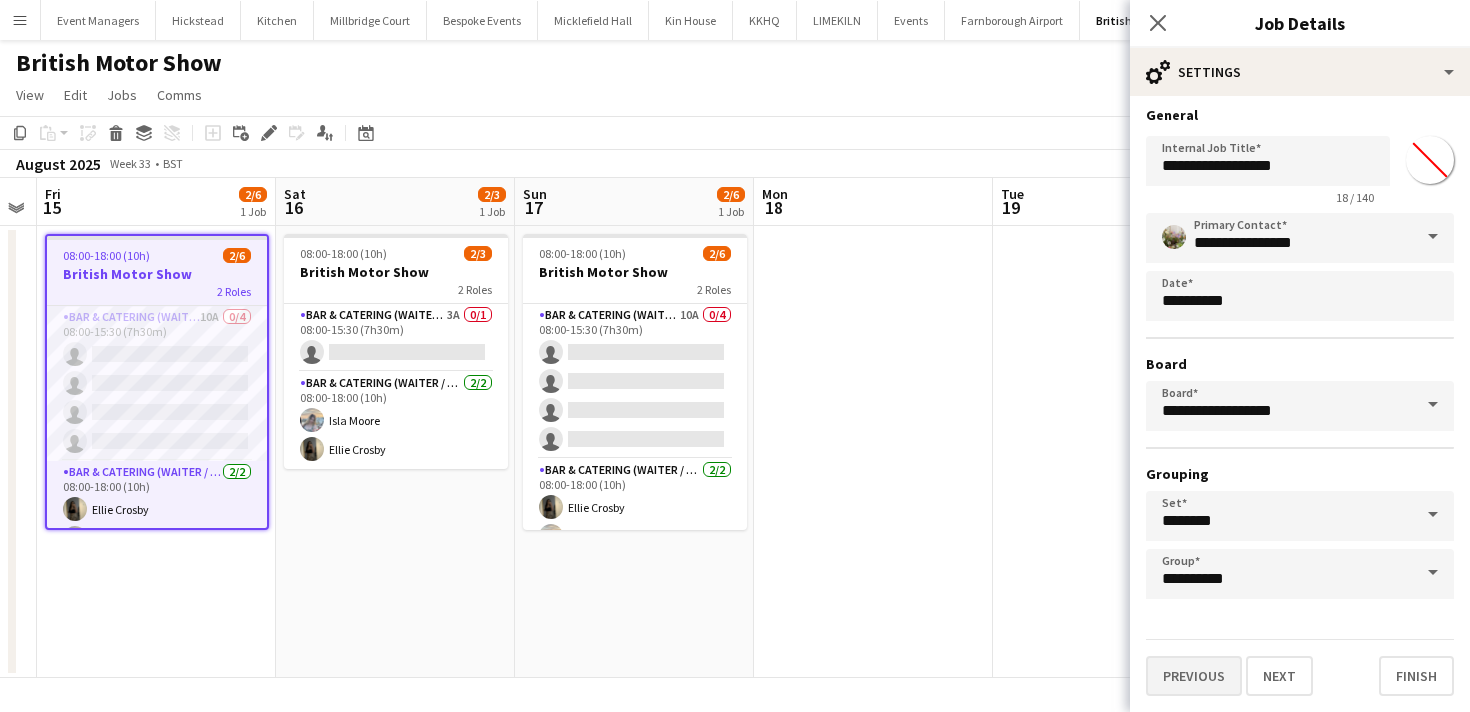 scroll, scrollTop: 0, scrollLeft: 0, axis: both 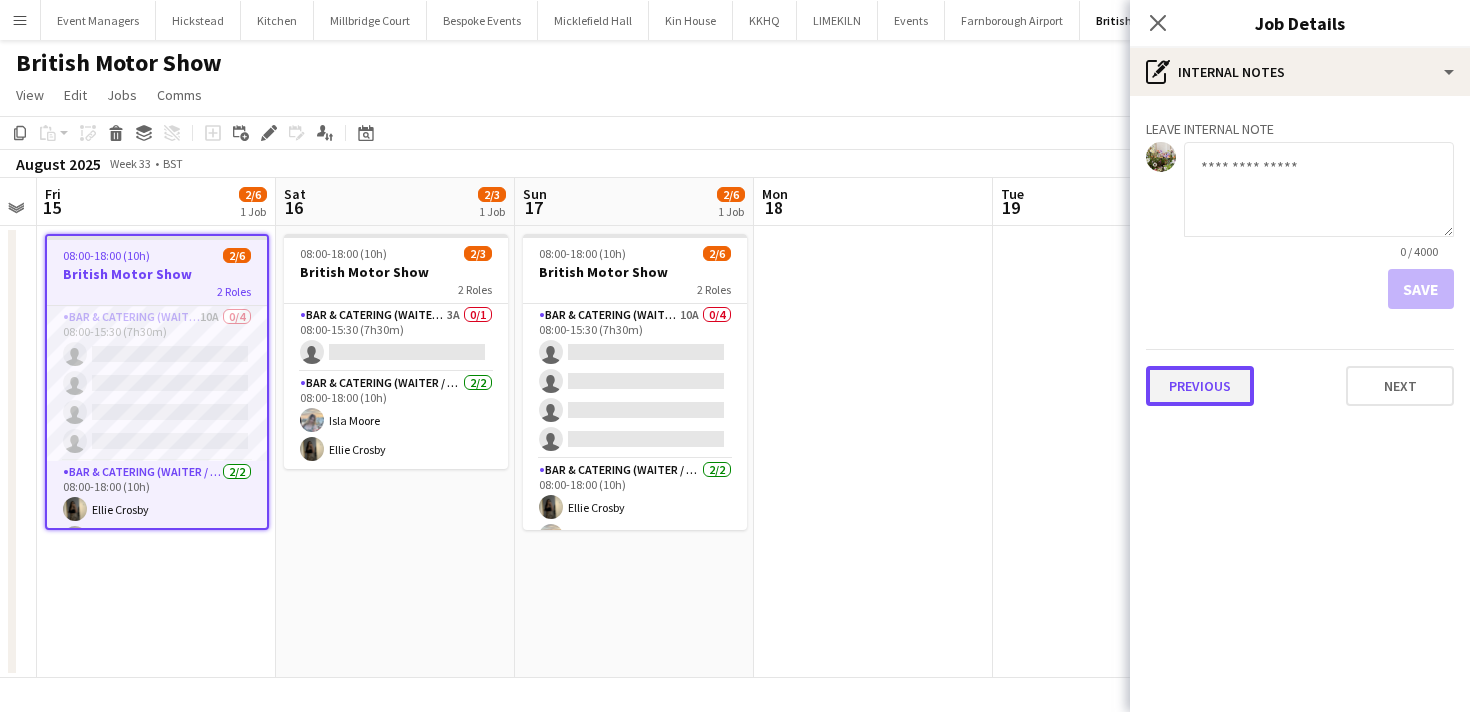 click on "Previous" at bounding box center [1200, 386] 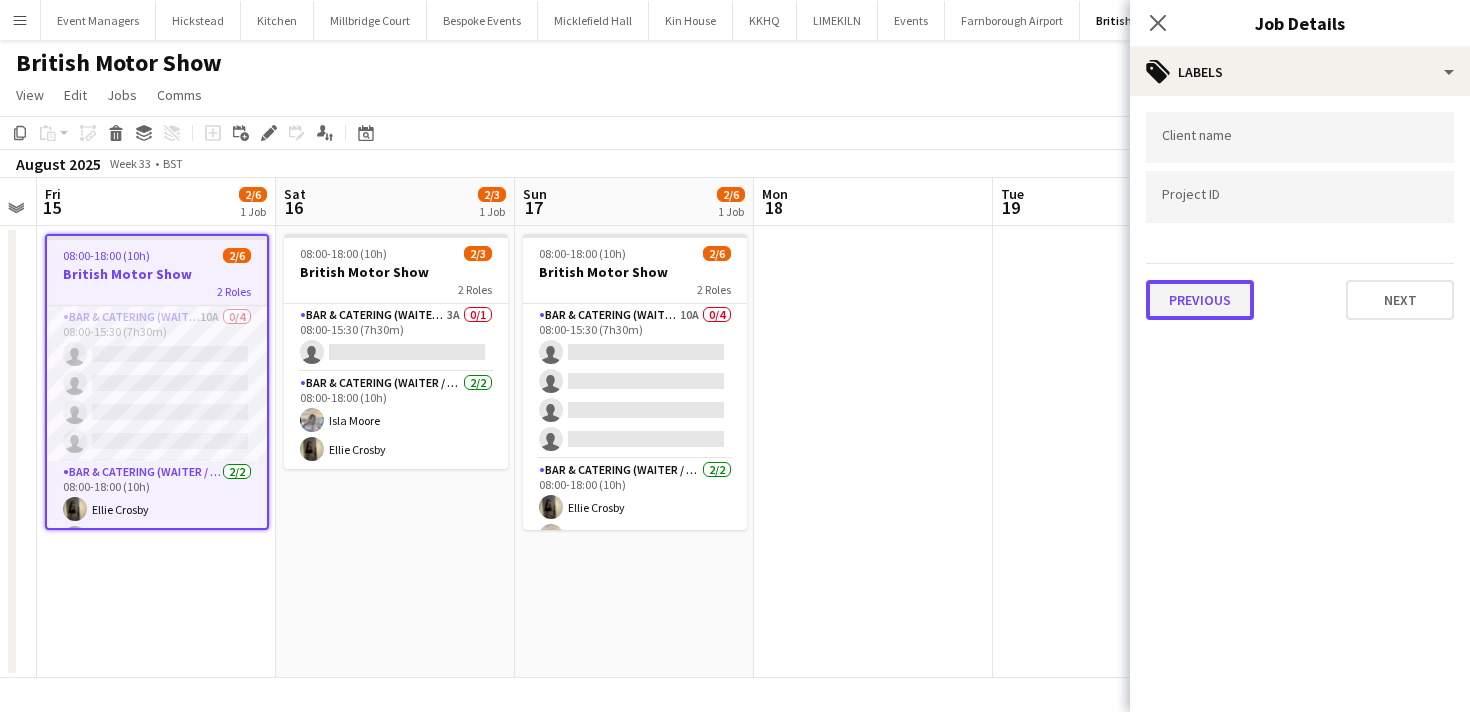 click on "Previous" at bounding box center (1200, 300) 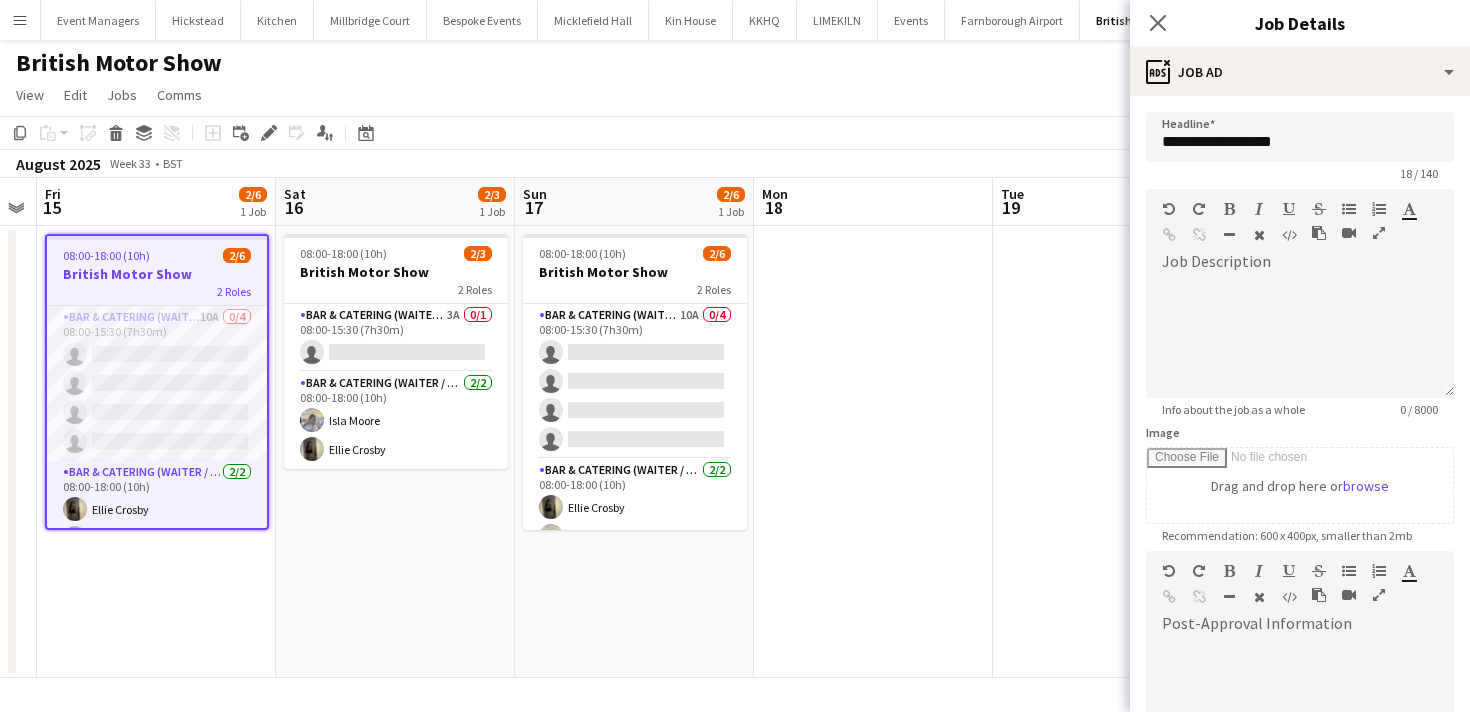 scroll, scrollTop: 276, scrollLeft: 0, axis: vertical 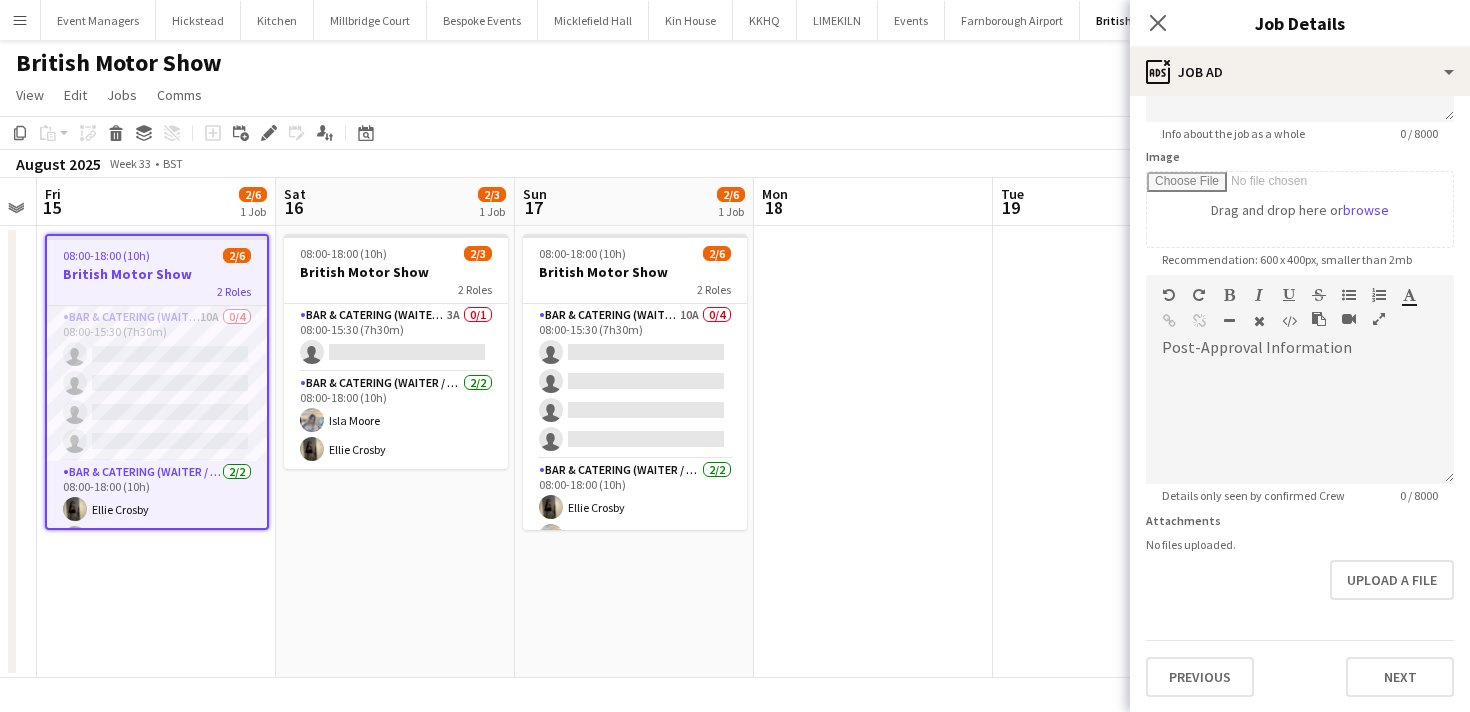 click on "**********" at bounding box center [1300, 266] 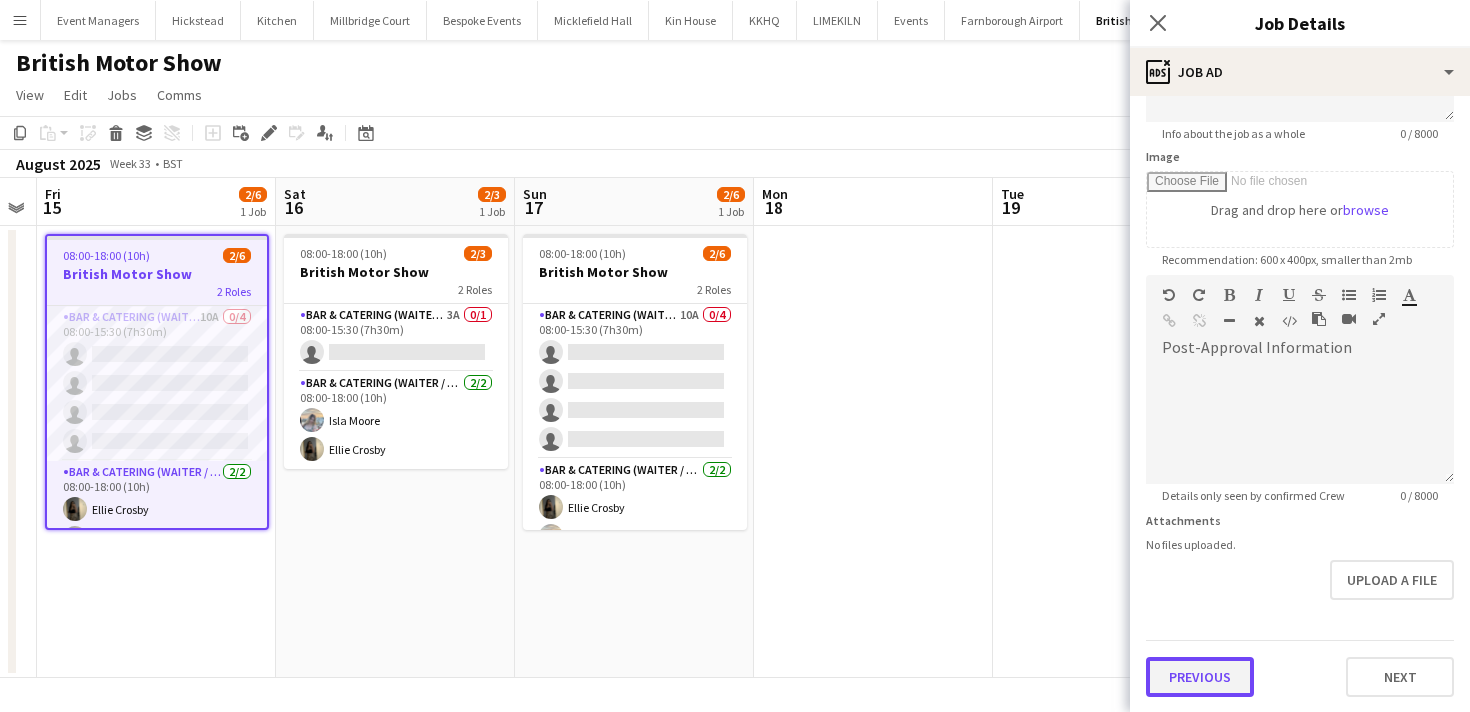 click on "Previous" at bounding box center (1200, 677) 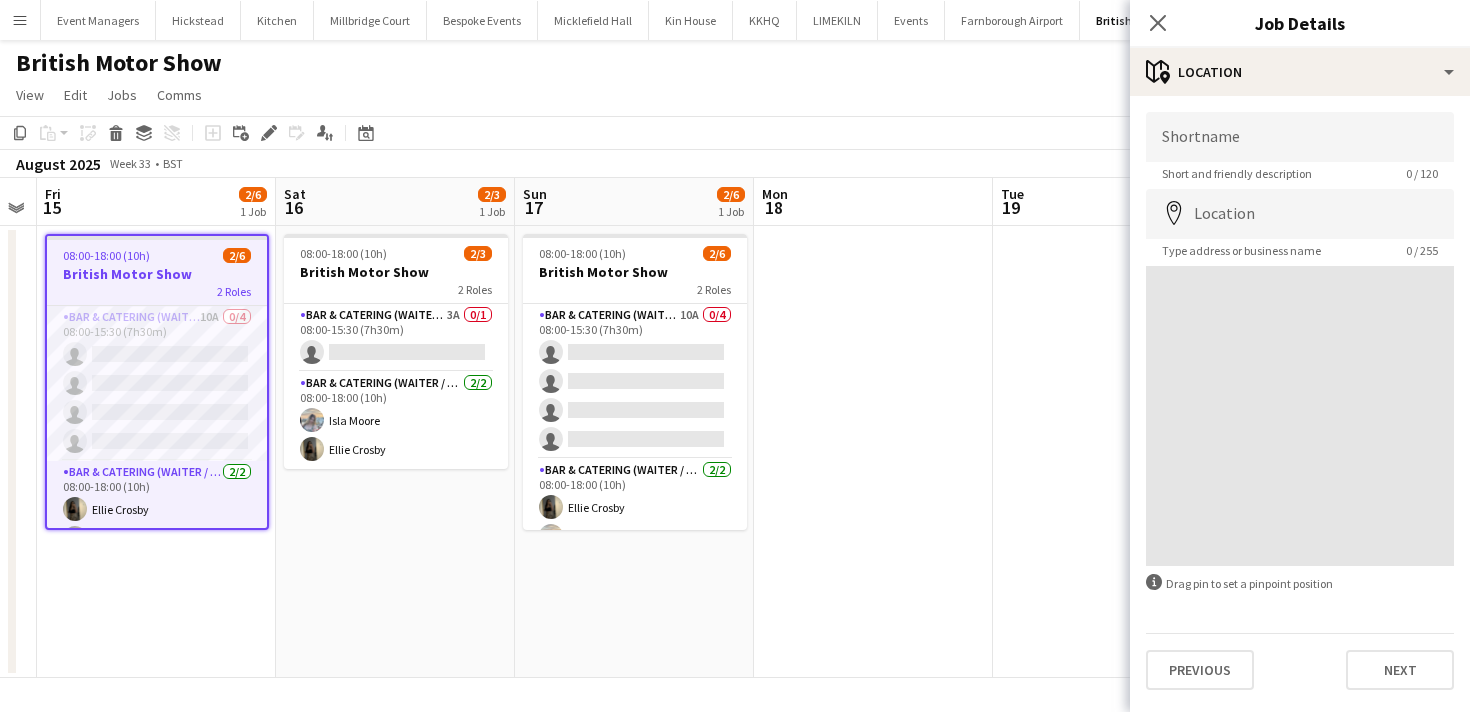 scroll, scrollTop: 0, scrollLeft: 0, axis: both 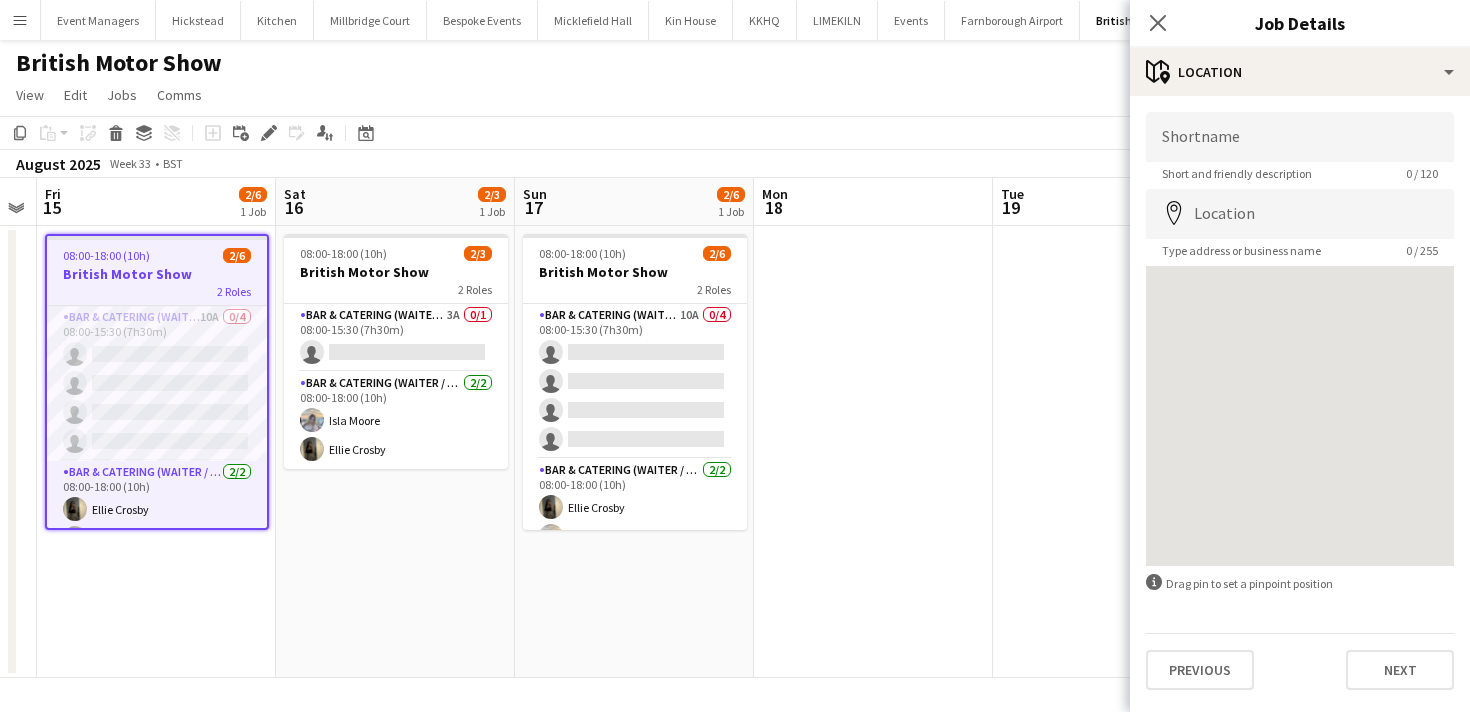 click on "Shortname  Short and friendly description  0 / 120   Location
map-marker
Type address or business name  0 / 255
information-circle
Drag pin to set a pinpoint position   Previous   Next" at bounding box center (1300, 401) 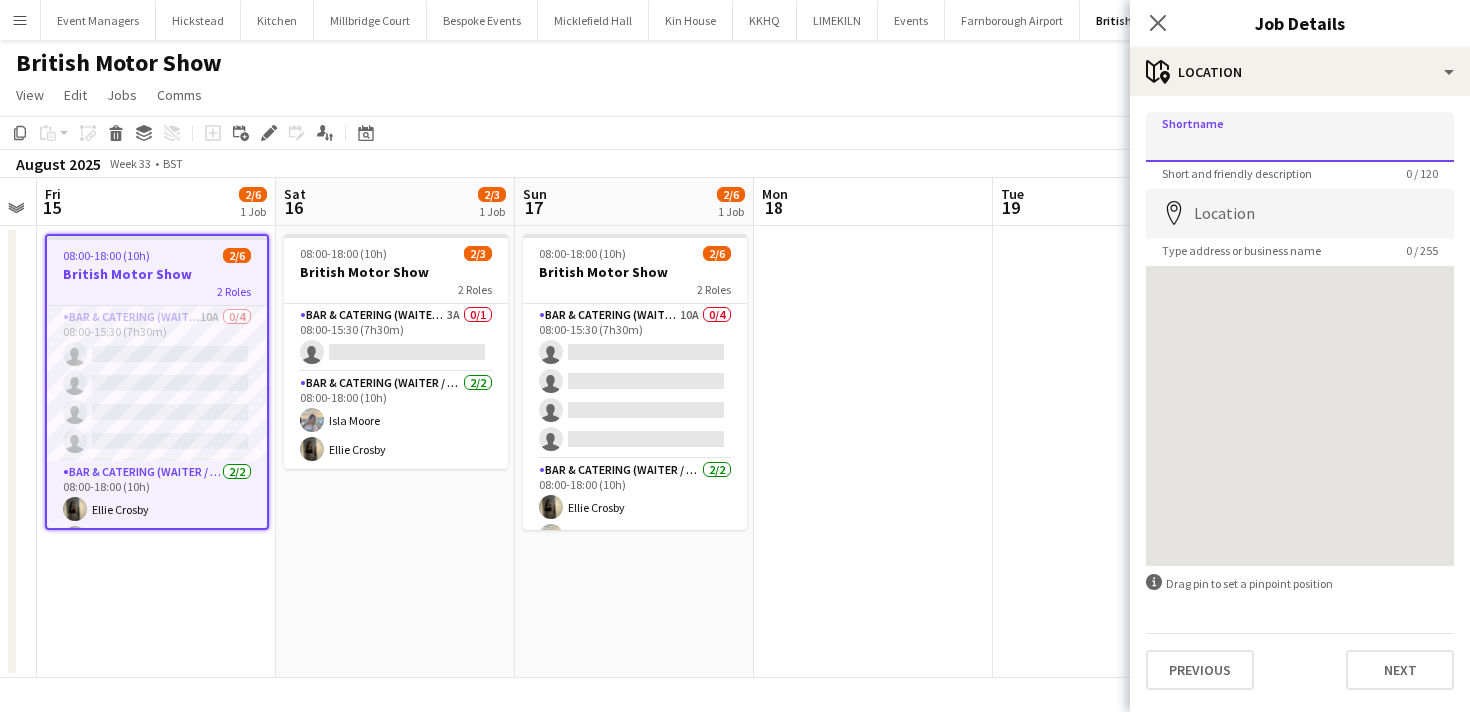 click on "Shortname" at bounding box center [1300, 137] 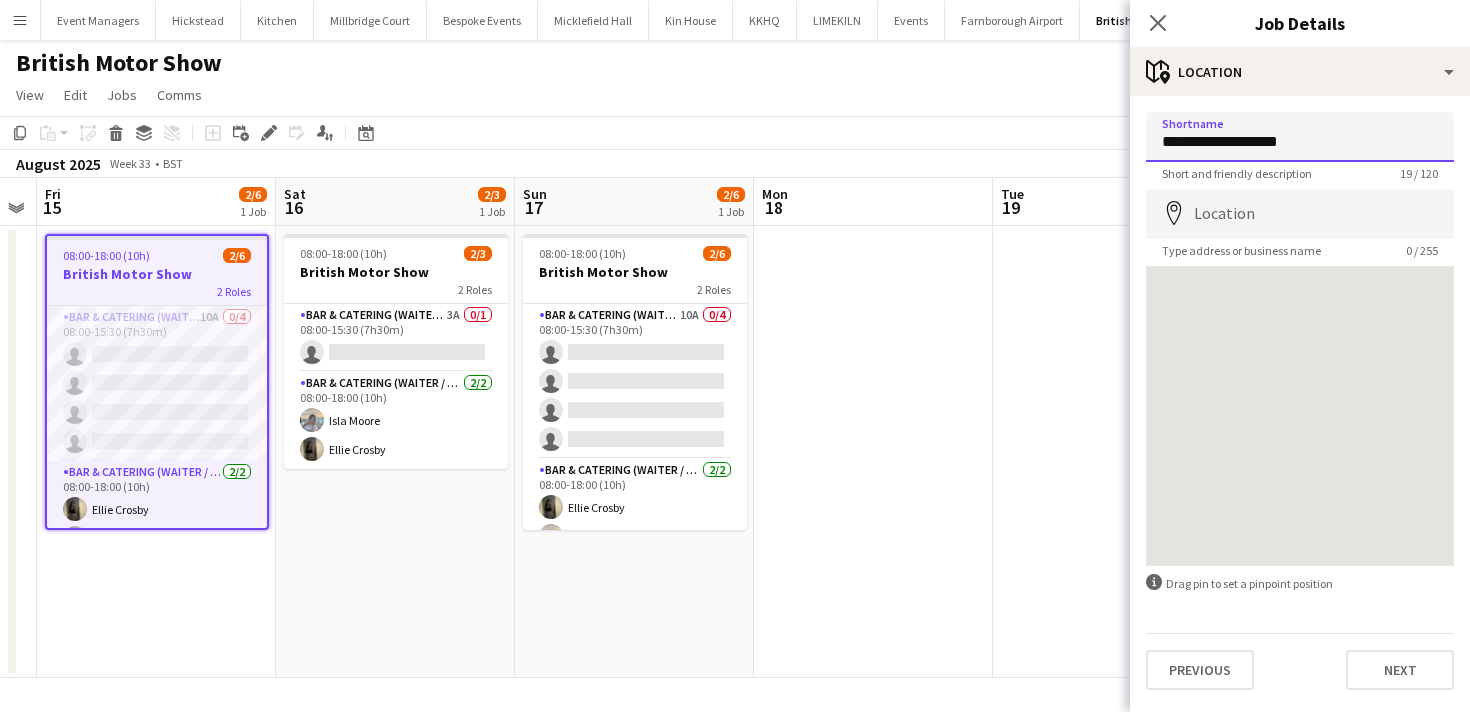 click on "**********" at bounding box center [1300, 137] 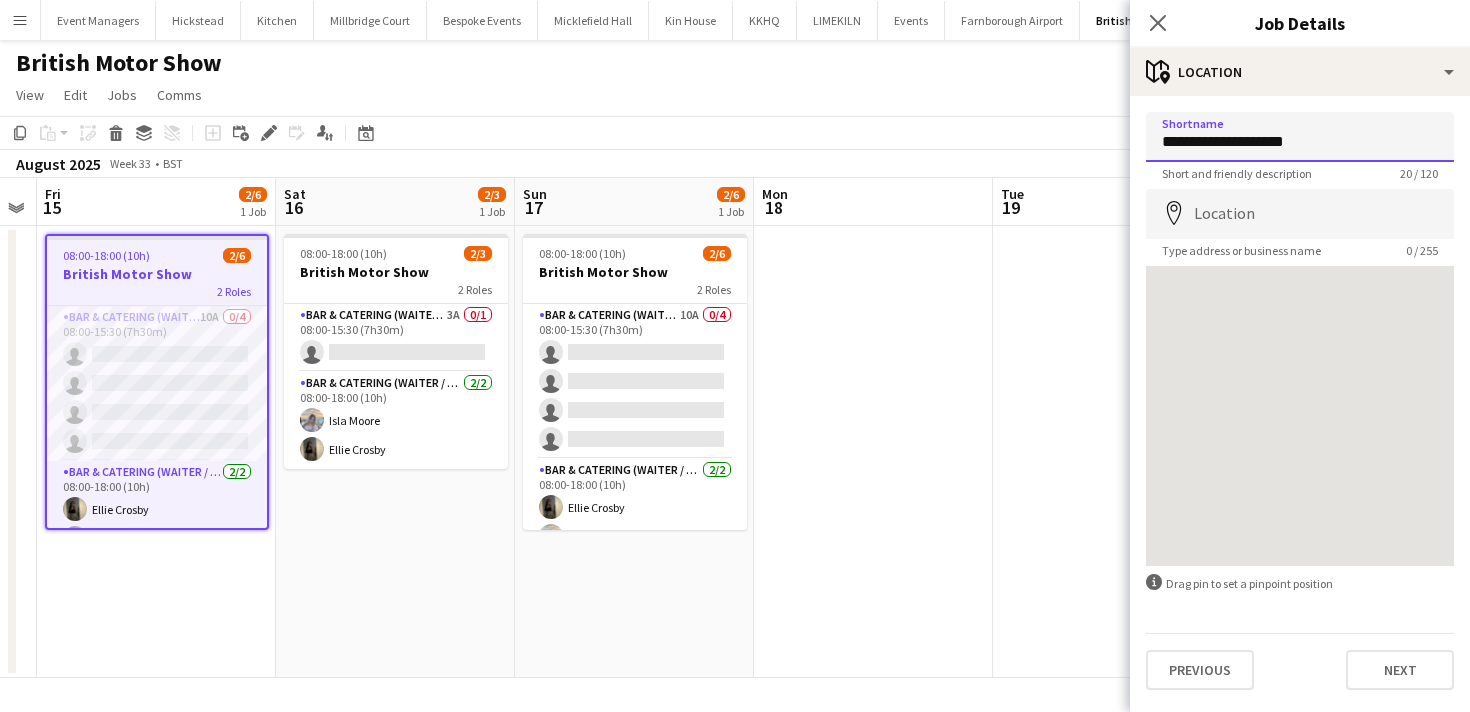 type on "**********" 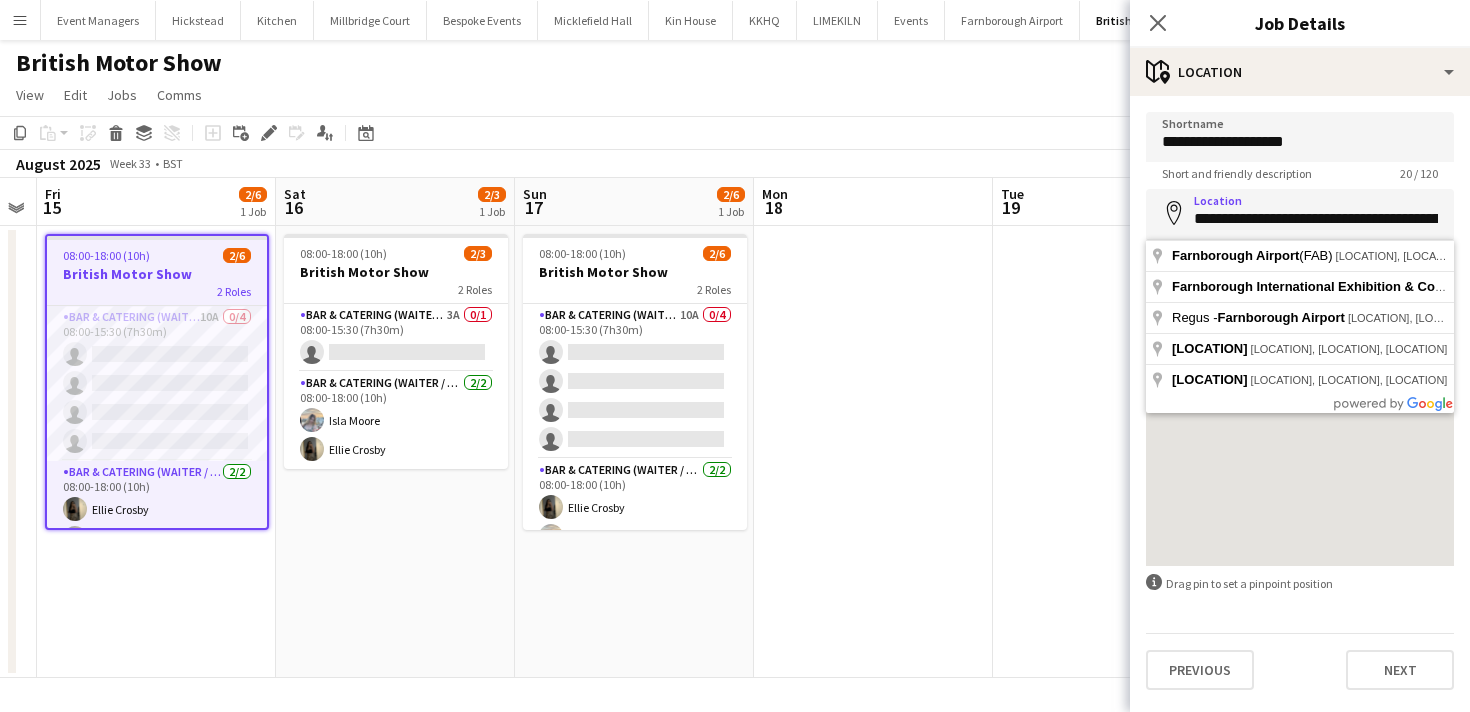 type on "**********" 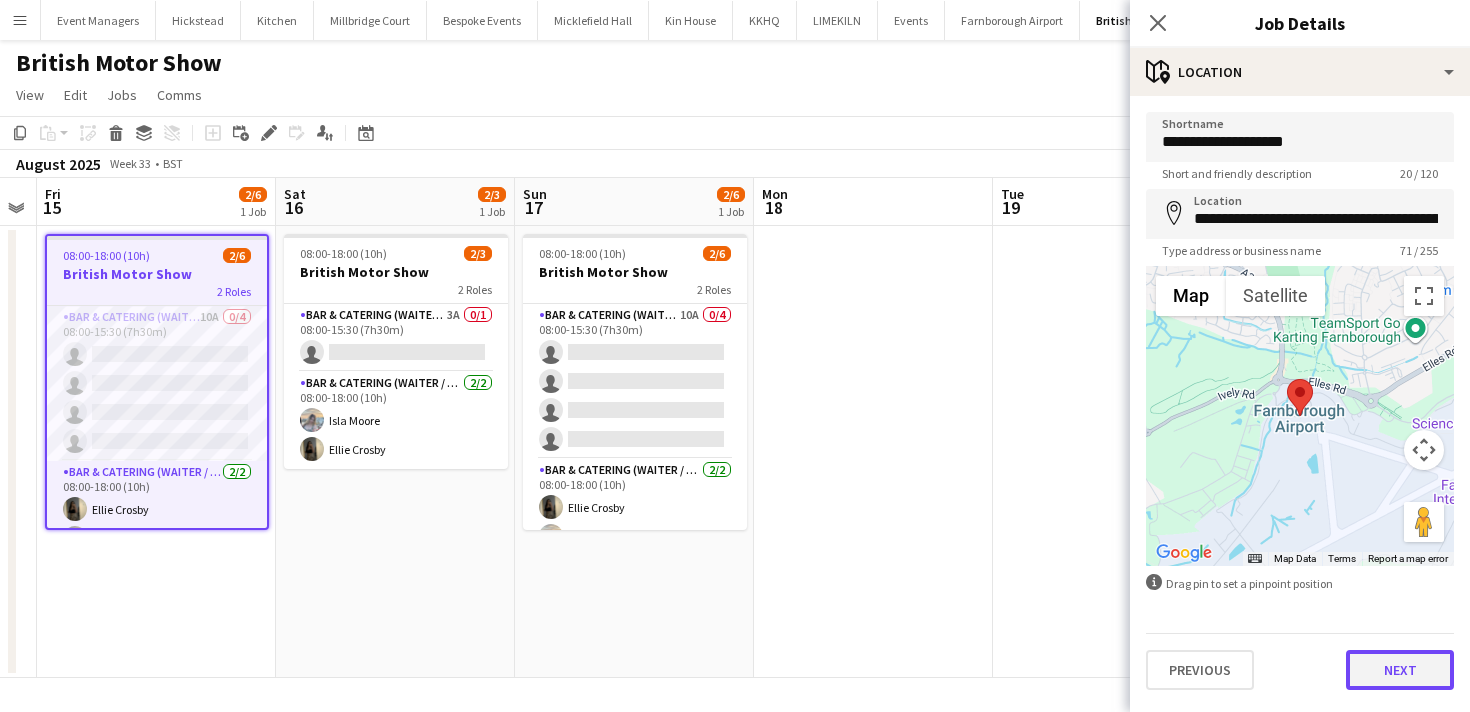 click on "Next" at bounding box center (1400, 670) 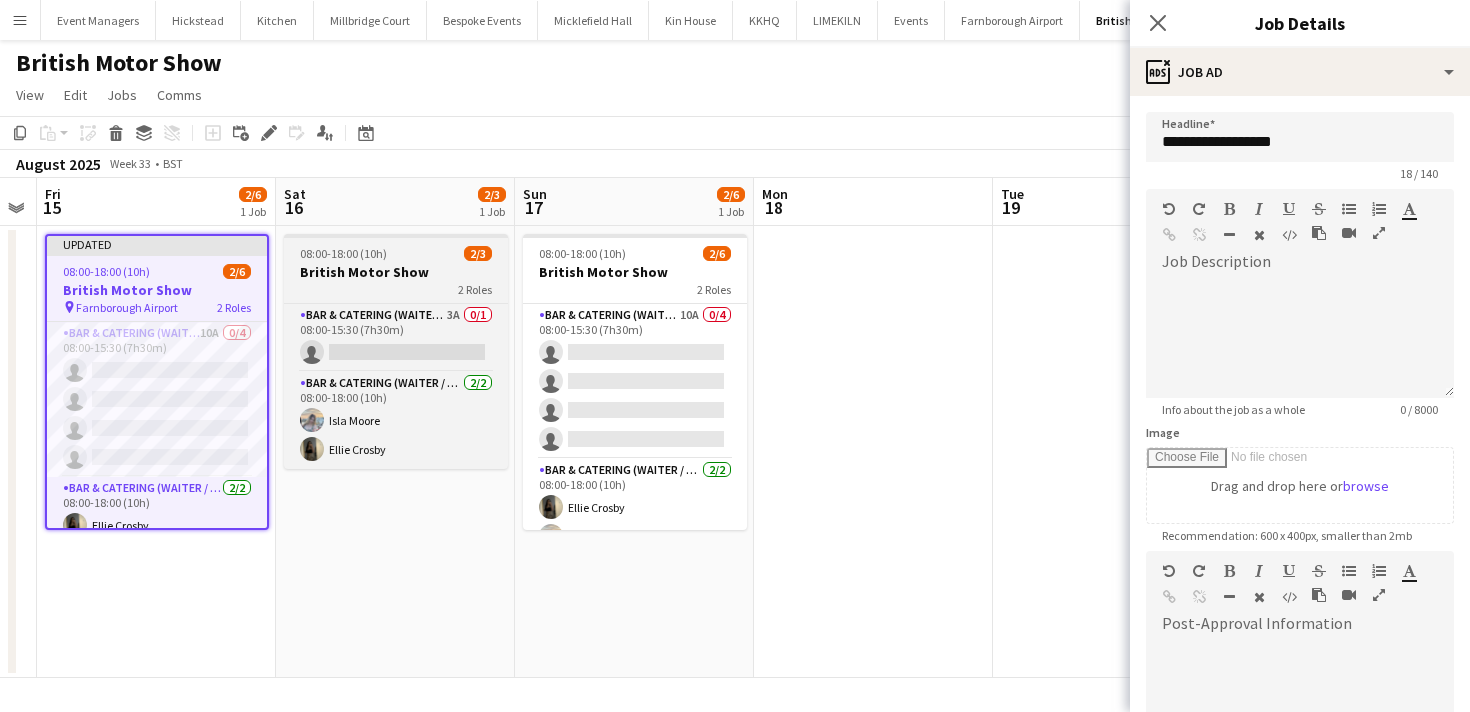 click on "British Motor Show" at bounding box center (396, 272) 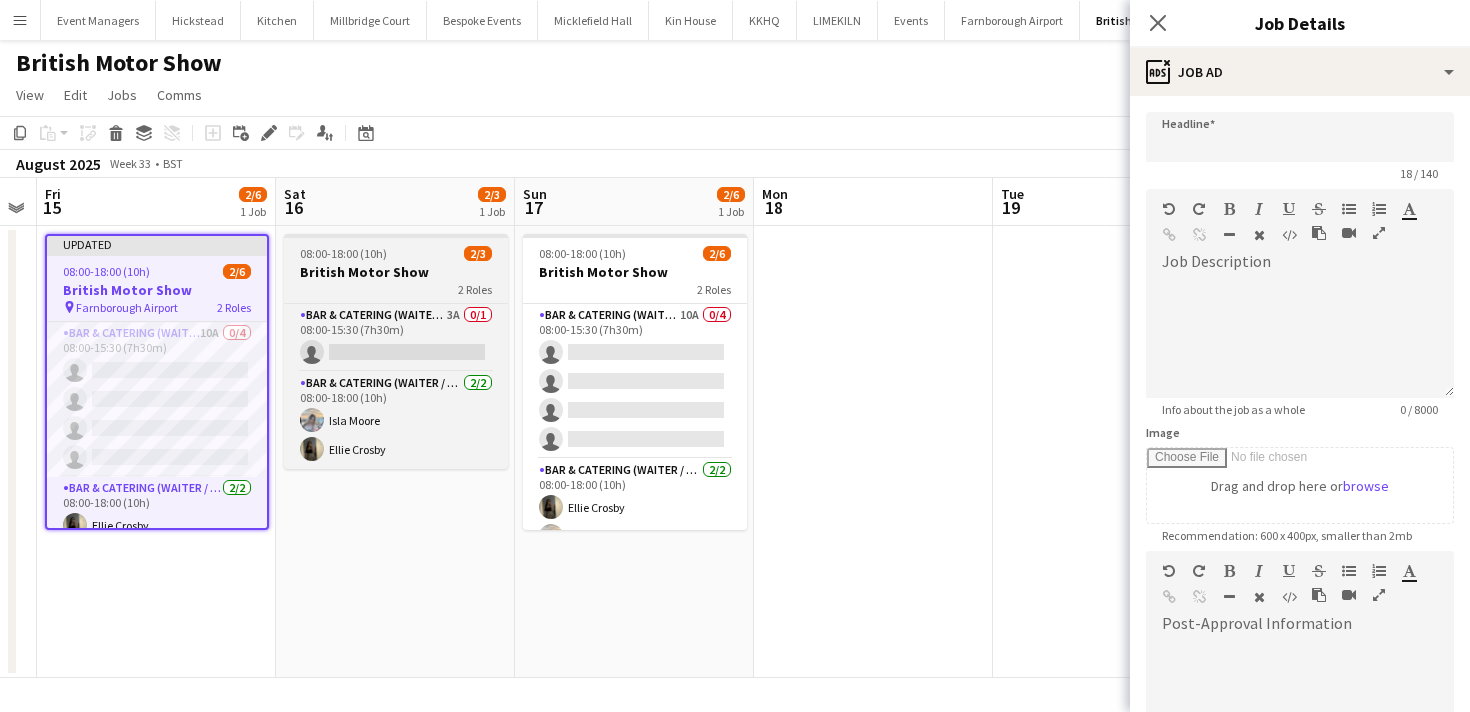 type on "**********" 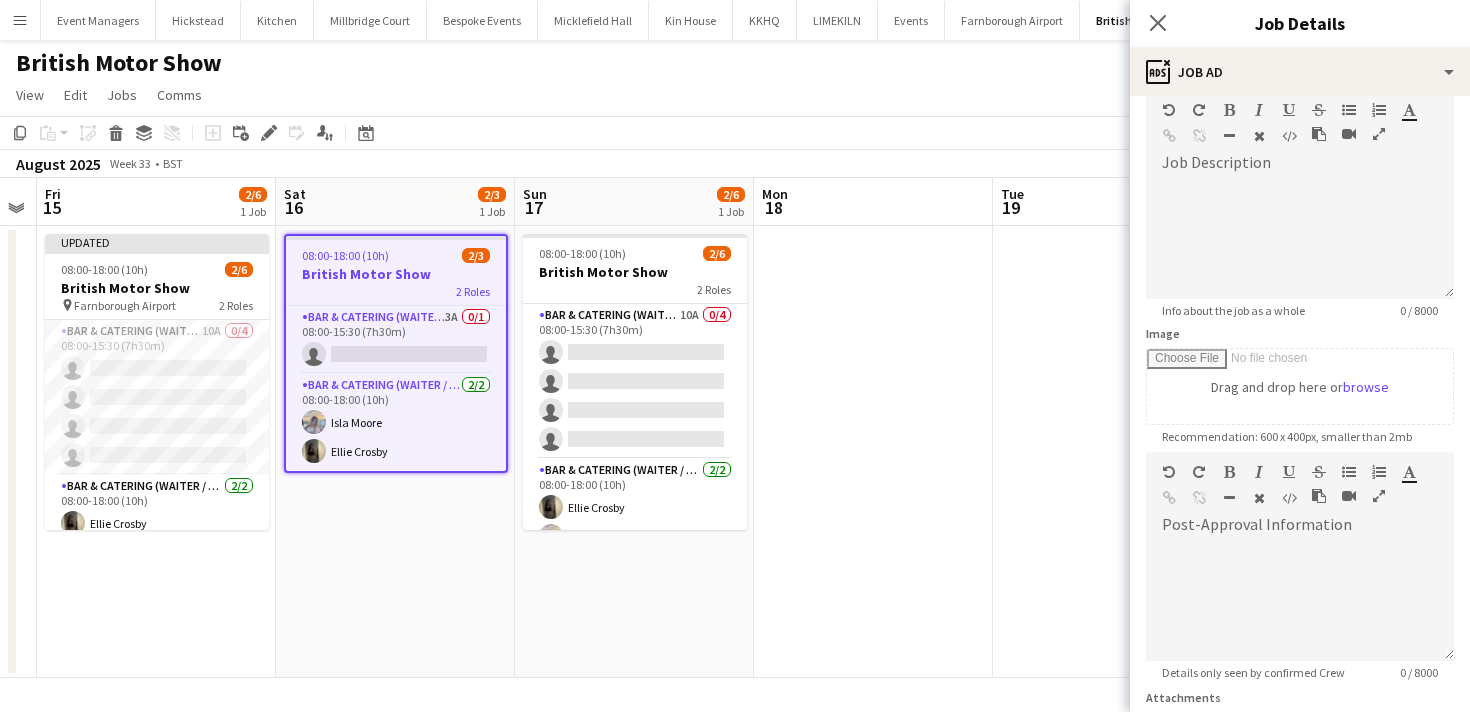 scroll, scrollTop: 276, scrollLeft: 0, axis: vertical 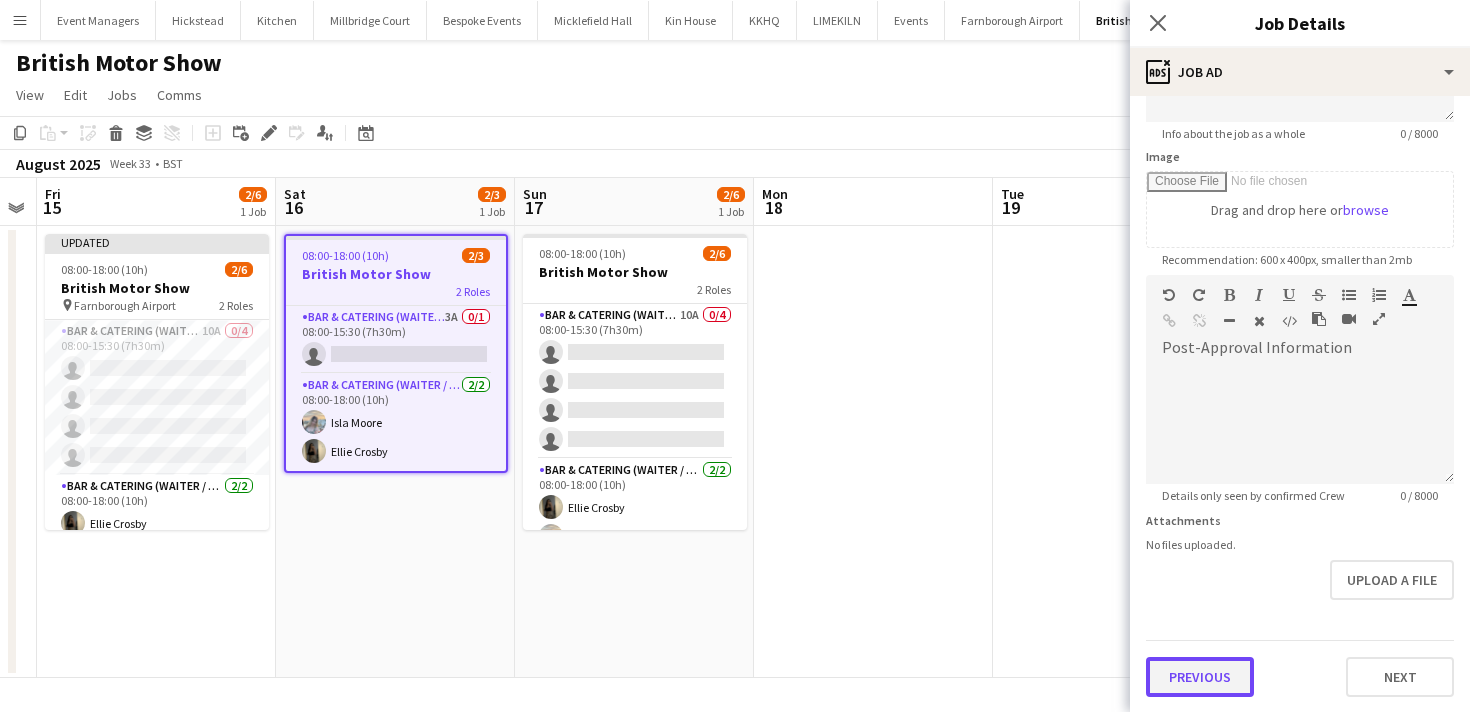 click on "Previous" at bounding box center [1200, 677] 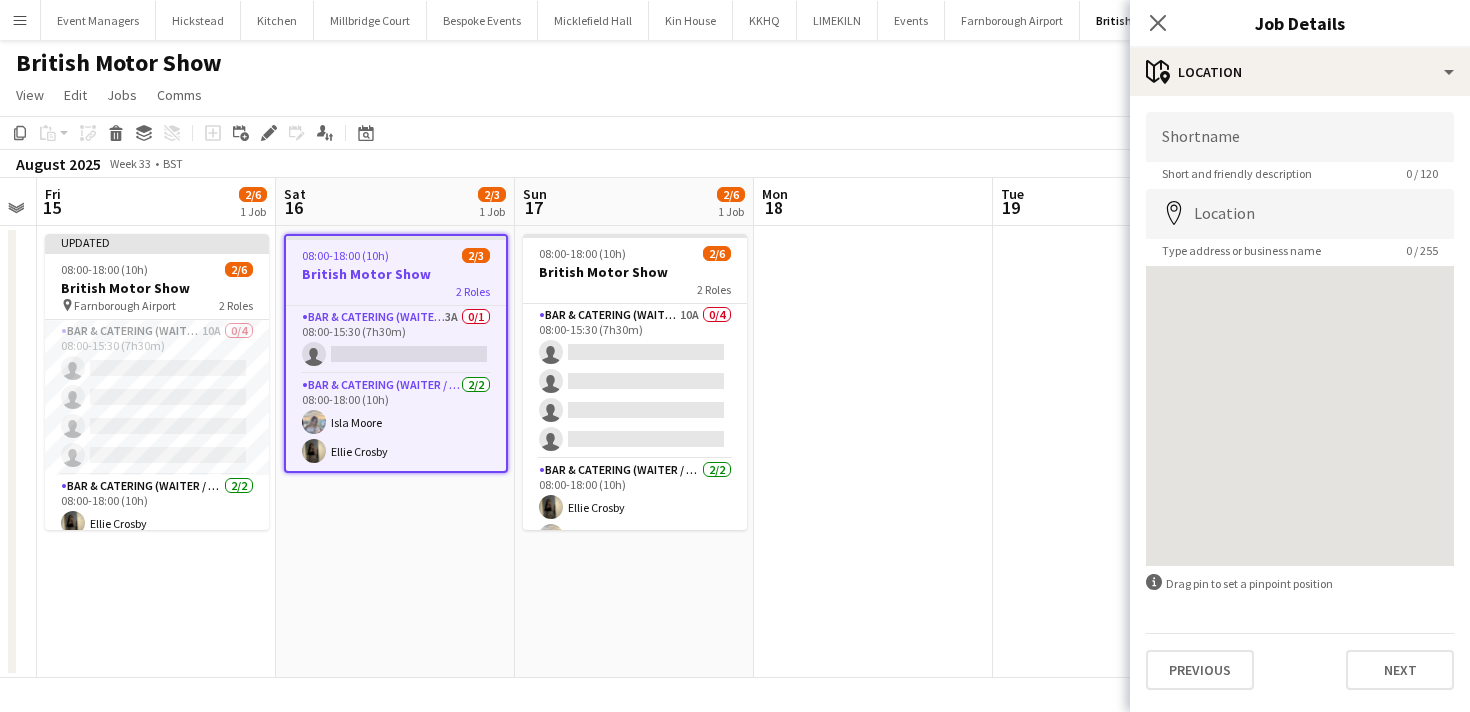 scroll, scrollTop: 0, scrollLeft: 0, axis: both 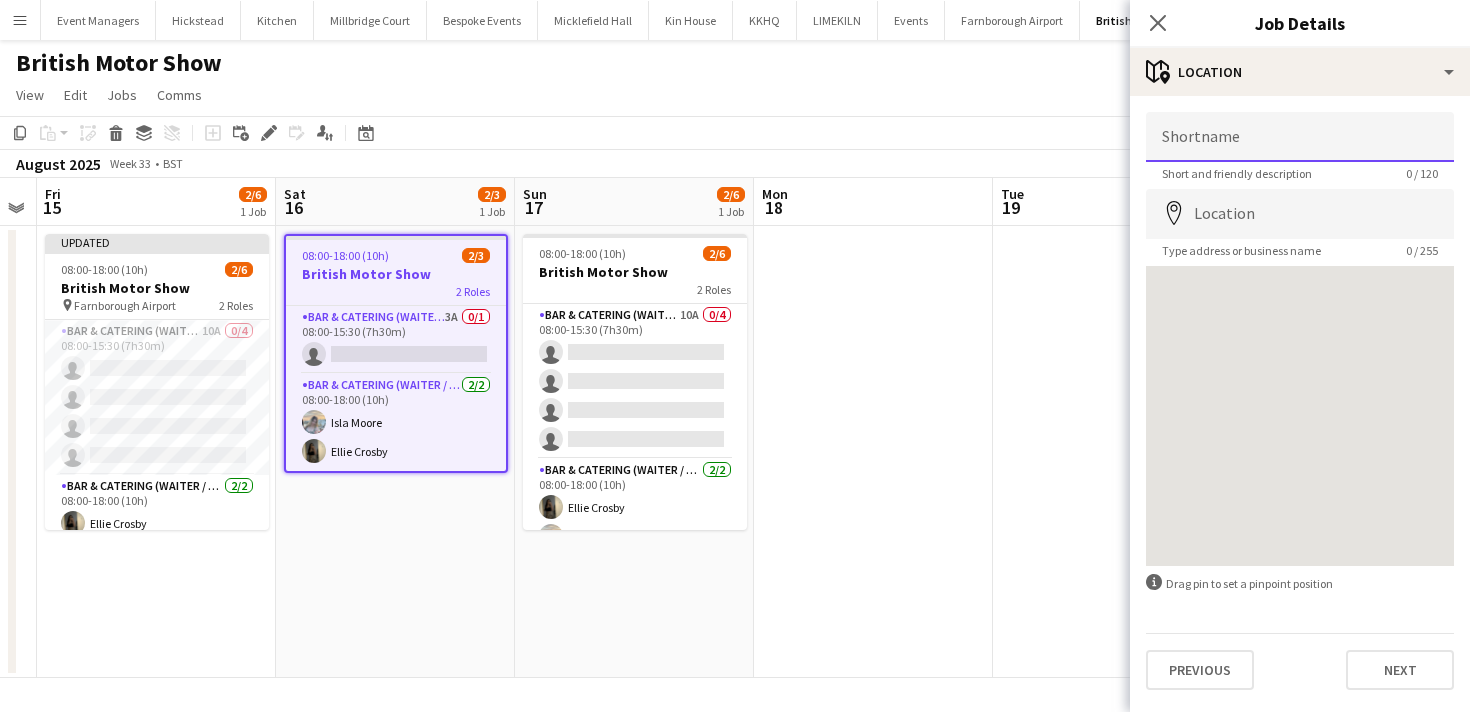 click on "Shortname" at bounding box center (1300, 137) 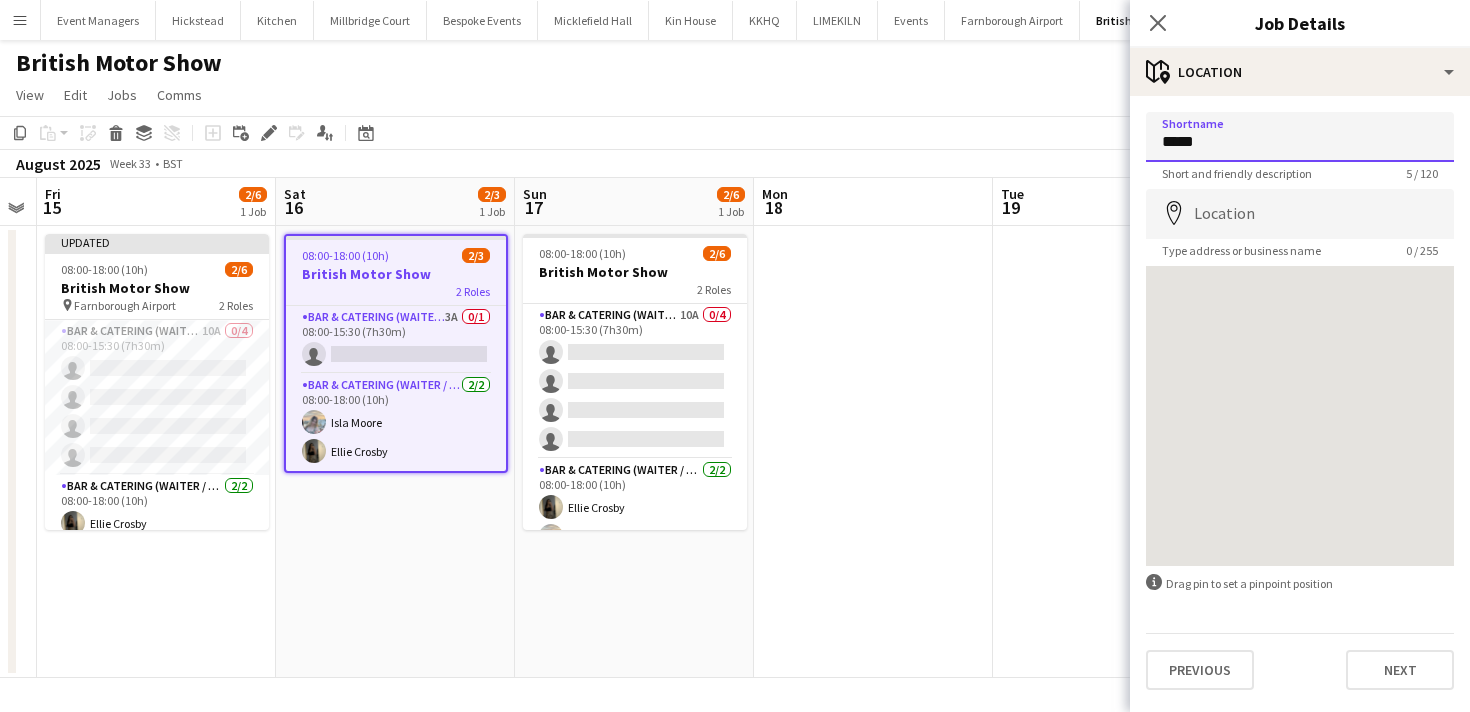 type on "**********" 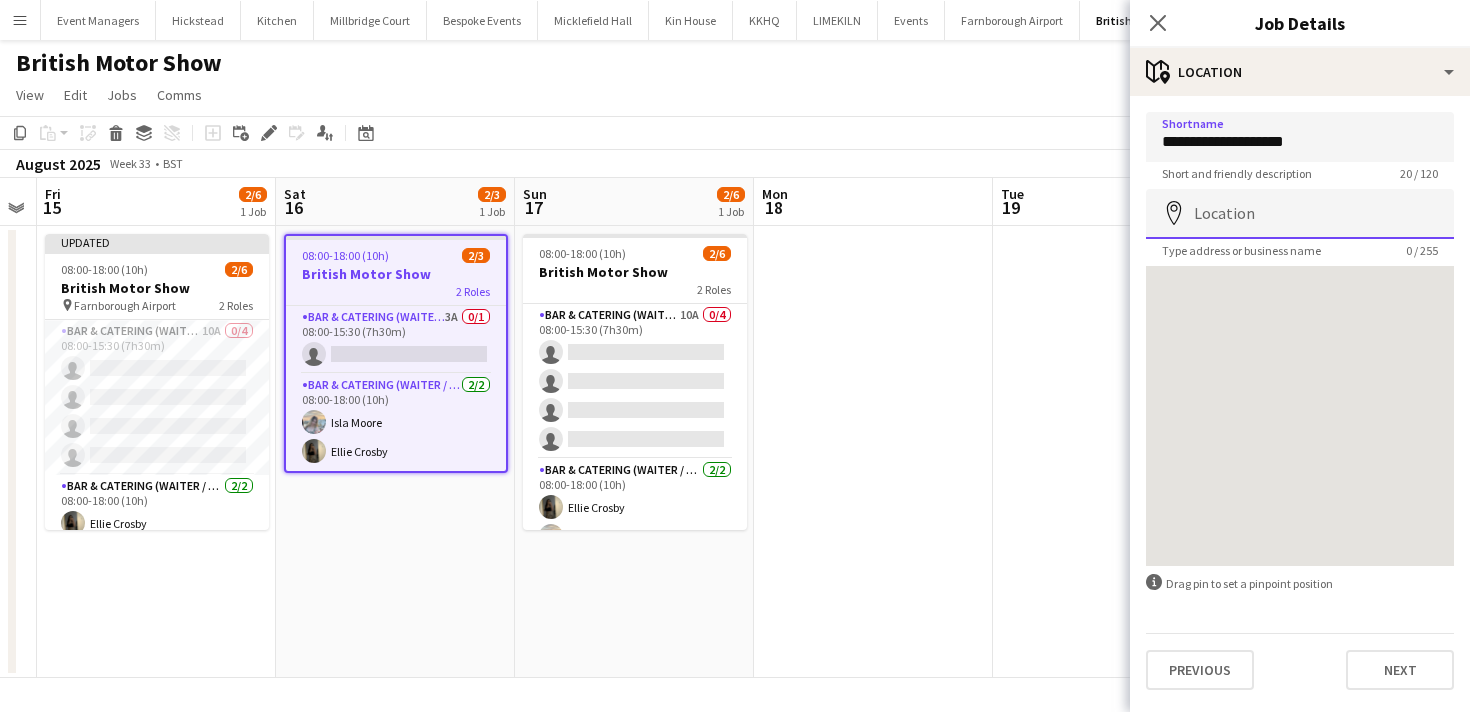 click on "Location" at bounding box center [1300, 214] 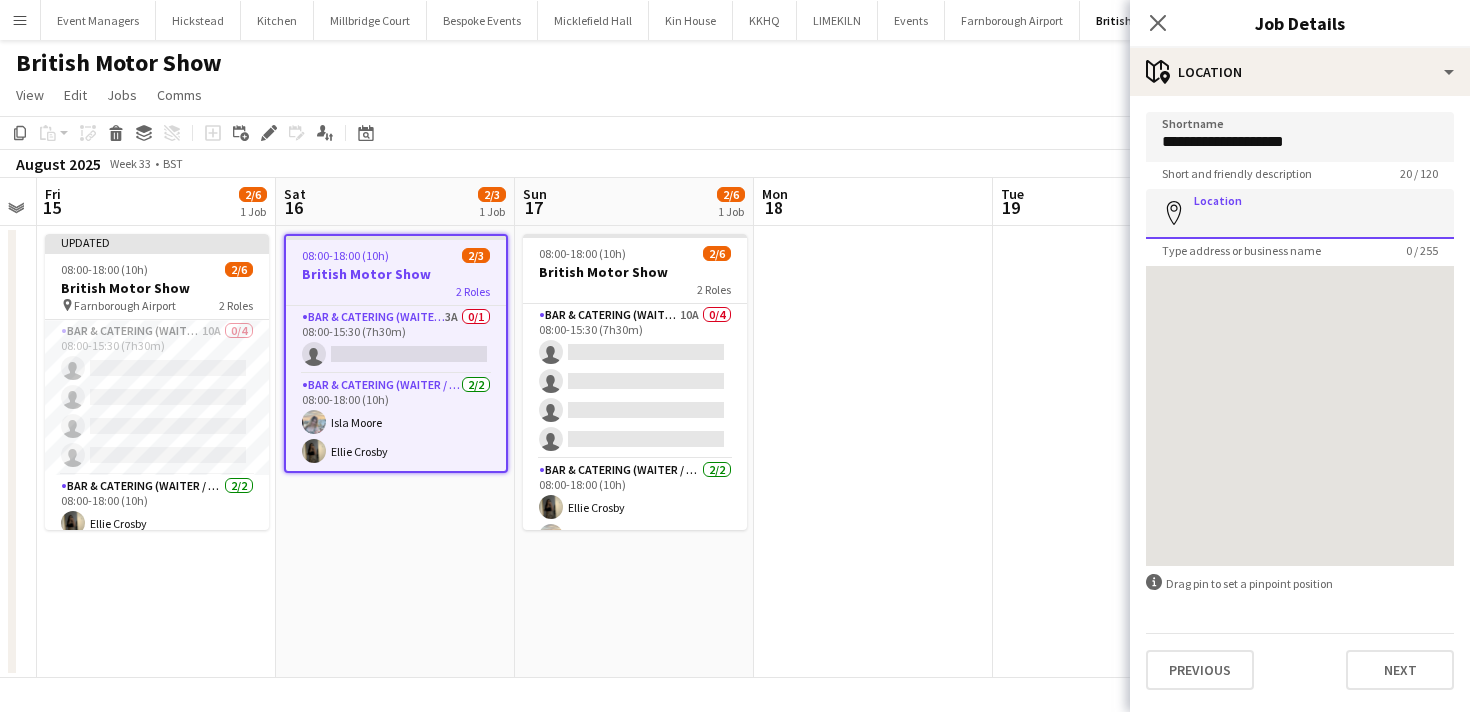 paste on "**********" 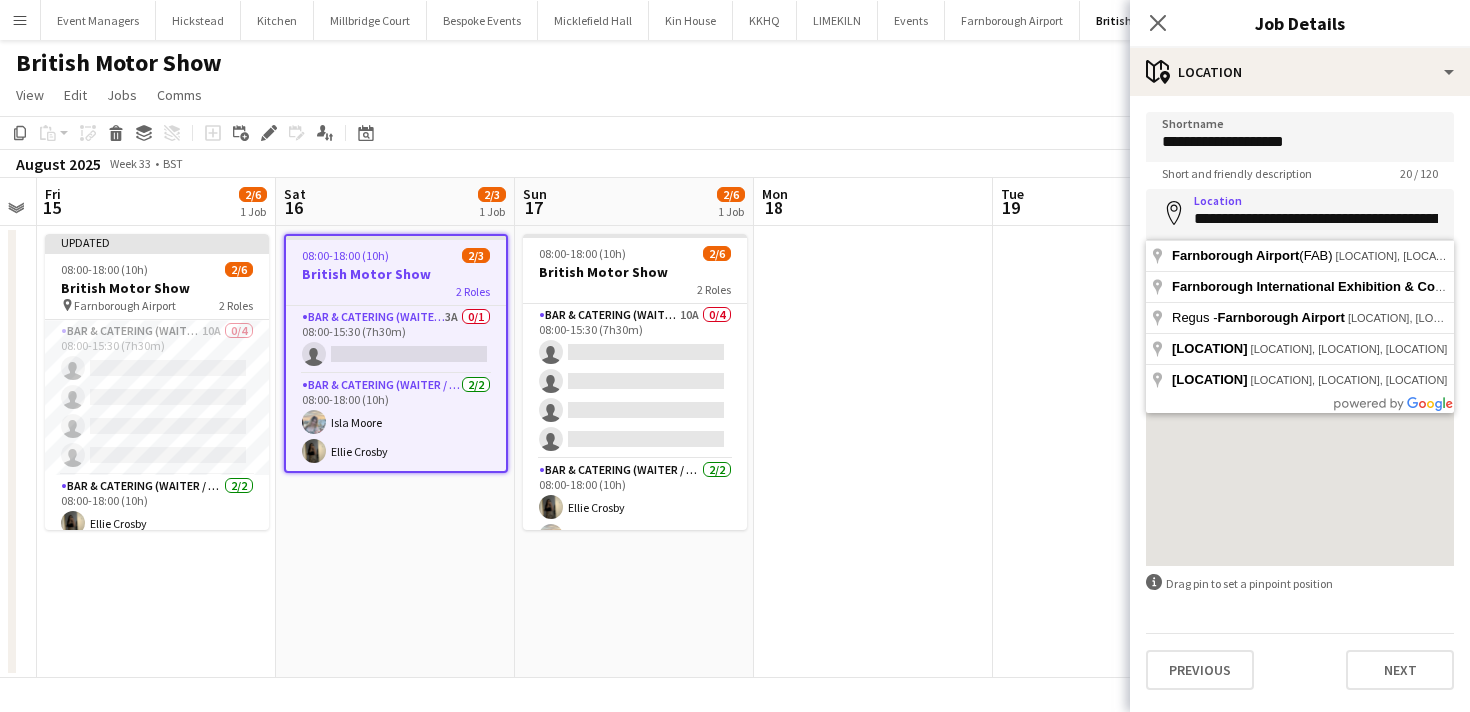 type on "**********" 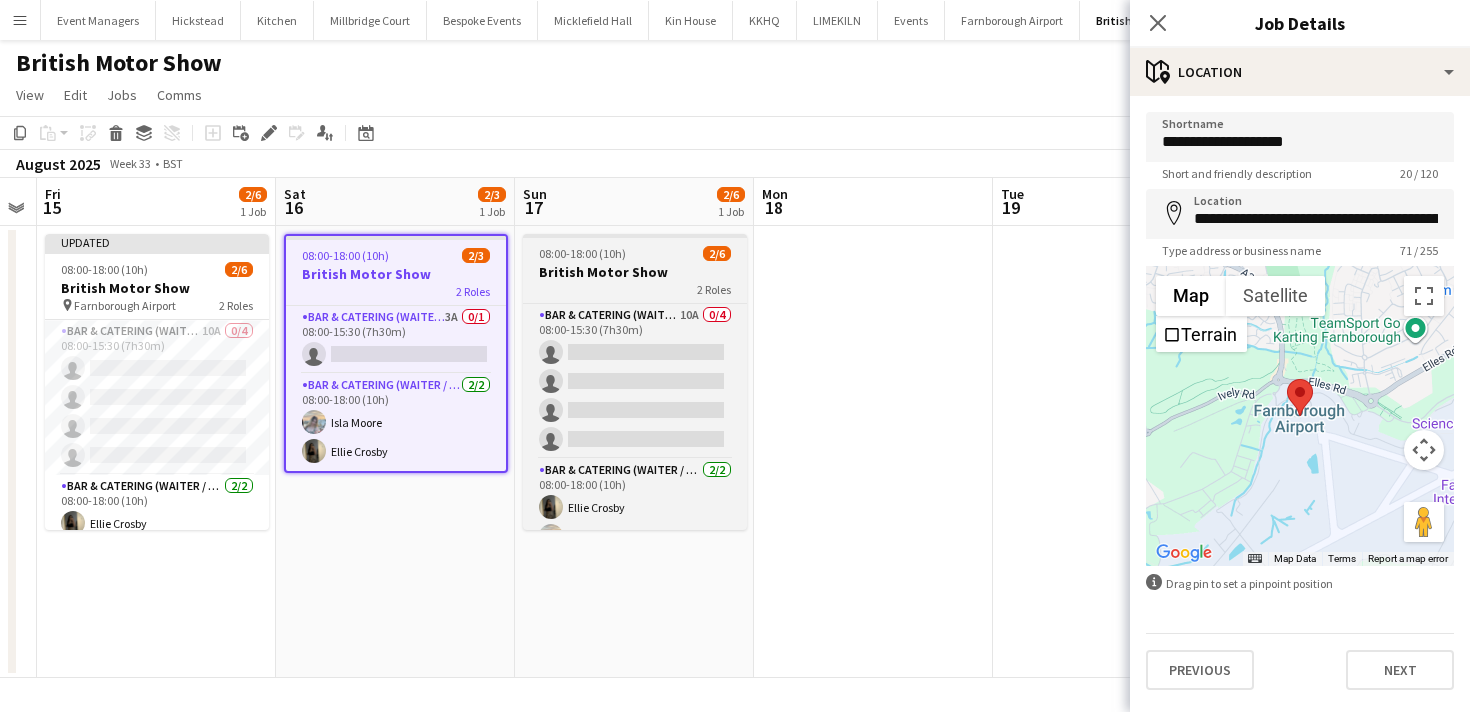click on "[DATE] [TIME]    2/6   British Motor Show   2 Roles   Bar & Catering (Waiter / waitress)   10A   0/4   [TIME]
single-neutral-actions
single-neutral-actions
single-neutral-actions
single-neutral-actions
Bar & Catering (Waiter / waitress)   2/2   [TIME]
[FIRST] [LAST] [FIRST] [LAST]" at bounding box center [635, 382] 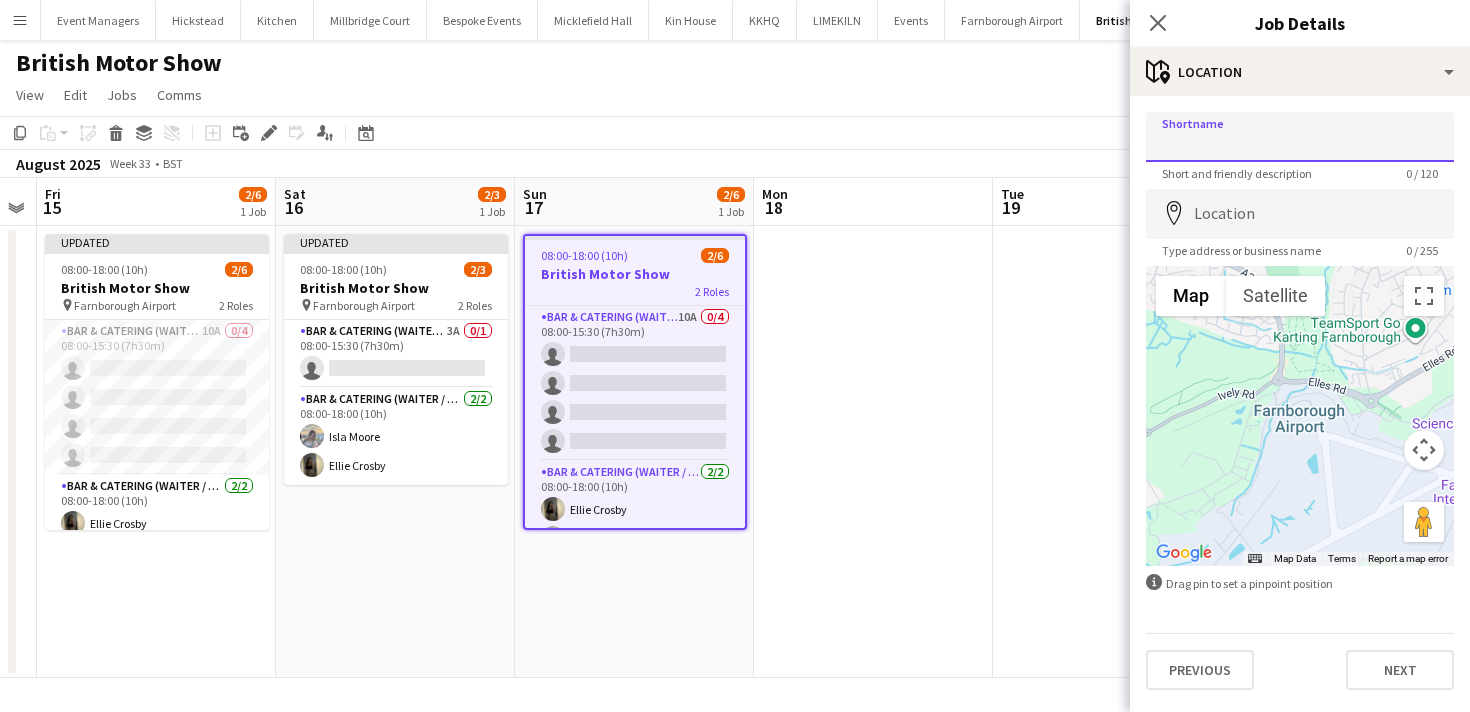 click on "Shortname" at bounding box center [1300, 137] 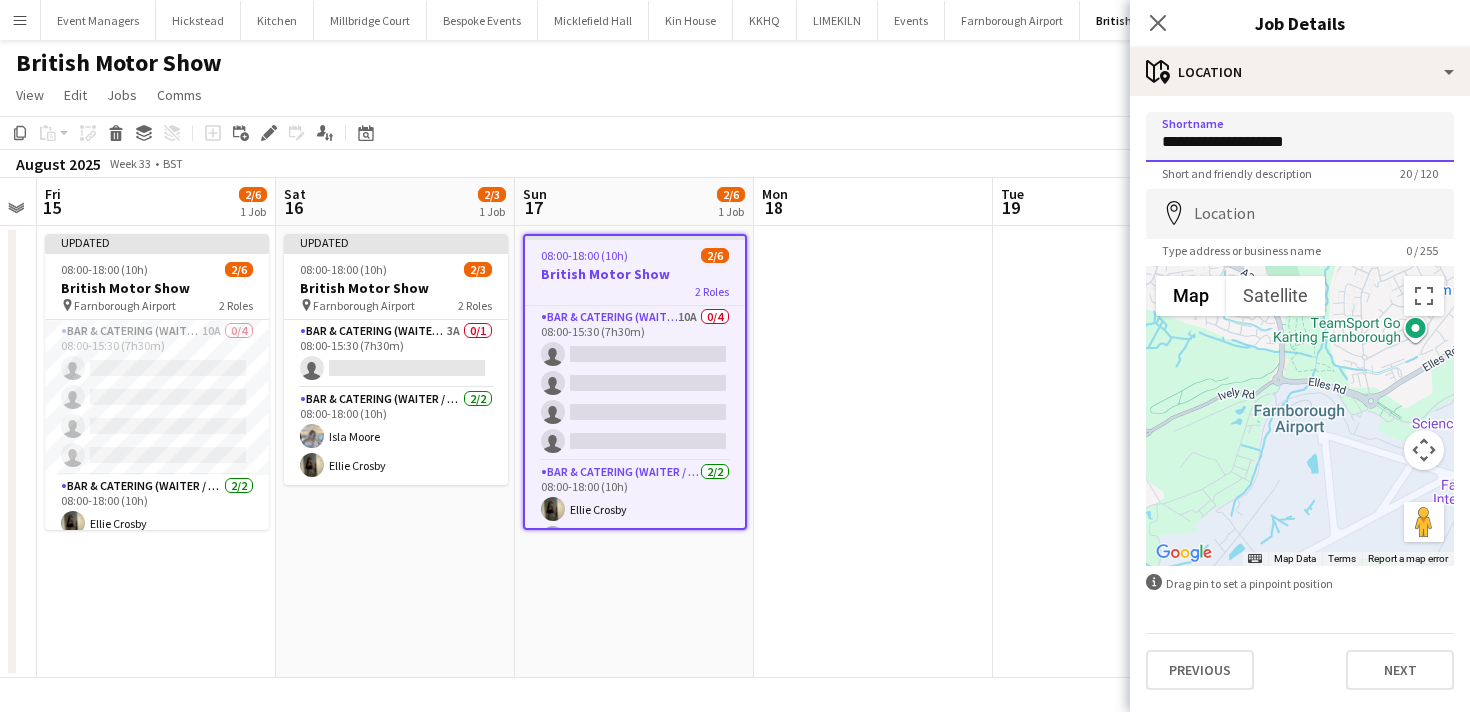 type on "**********" 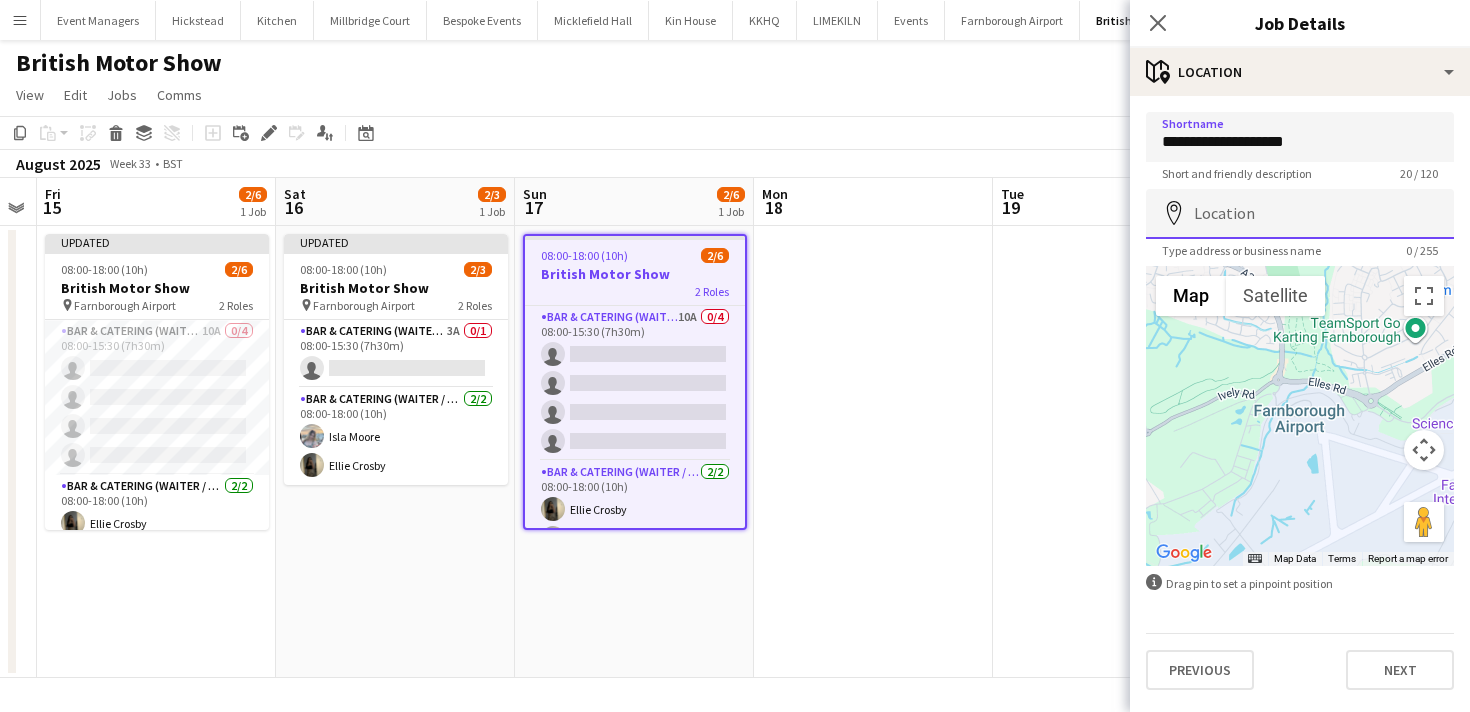 click on "Location" at bounding box center [1300, 214] 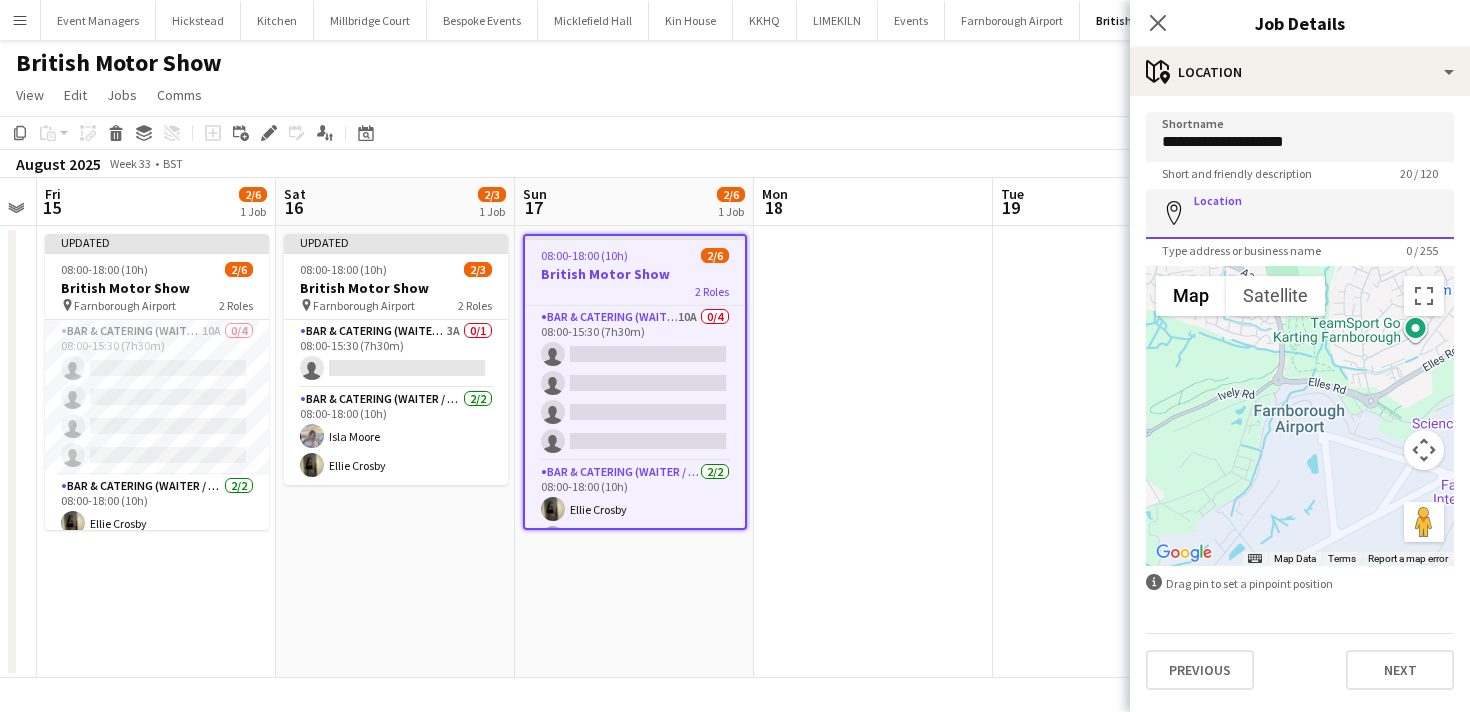 paste on "**********" 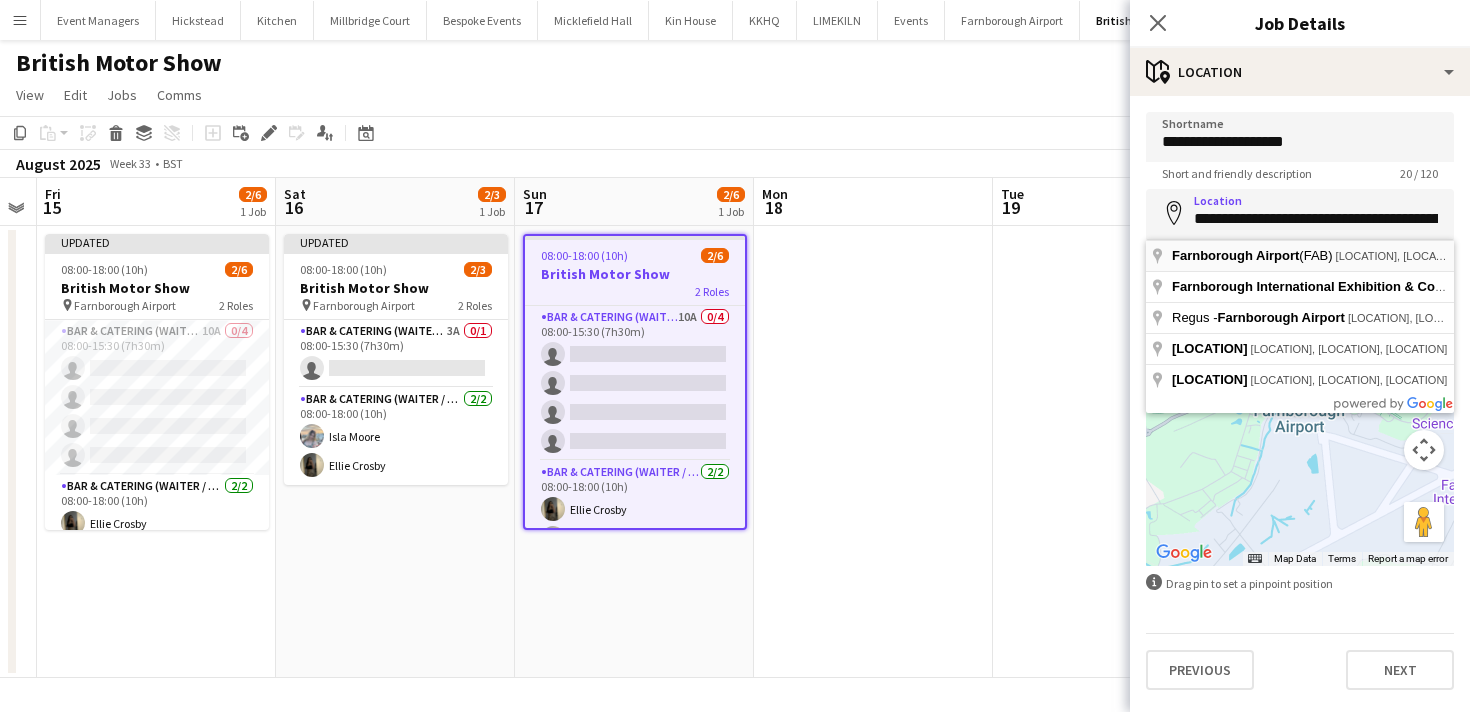 type on "**********" 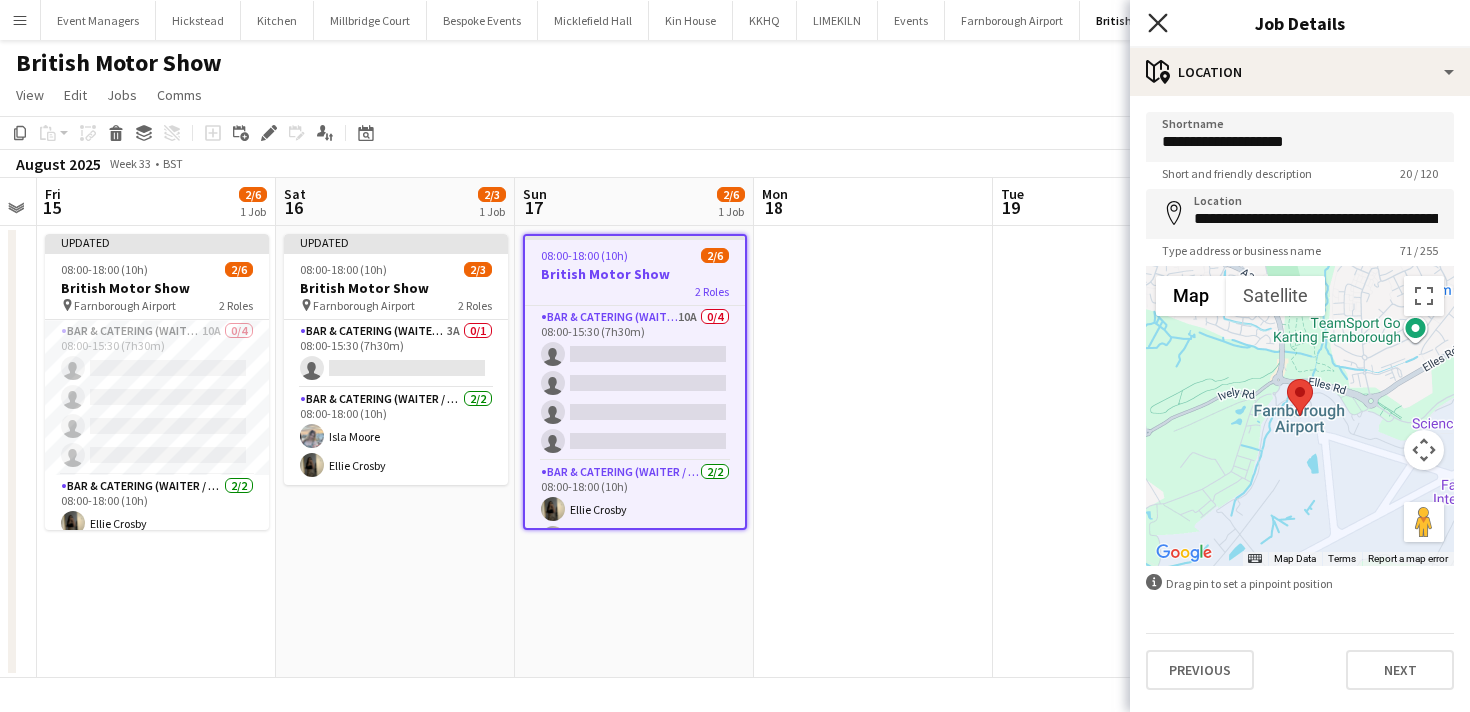 click 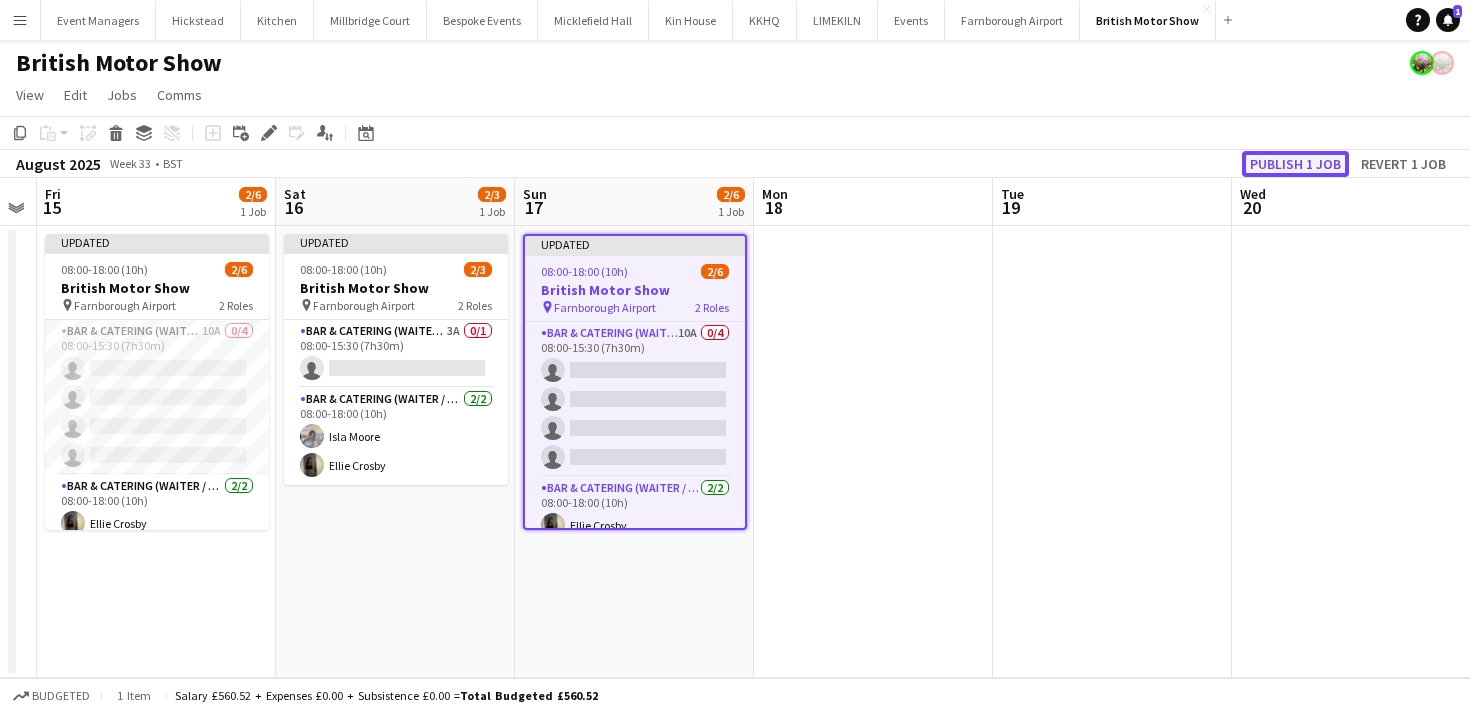 click on "Publish 1 job" 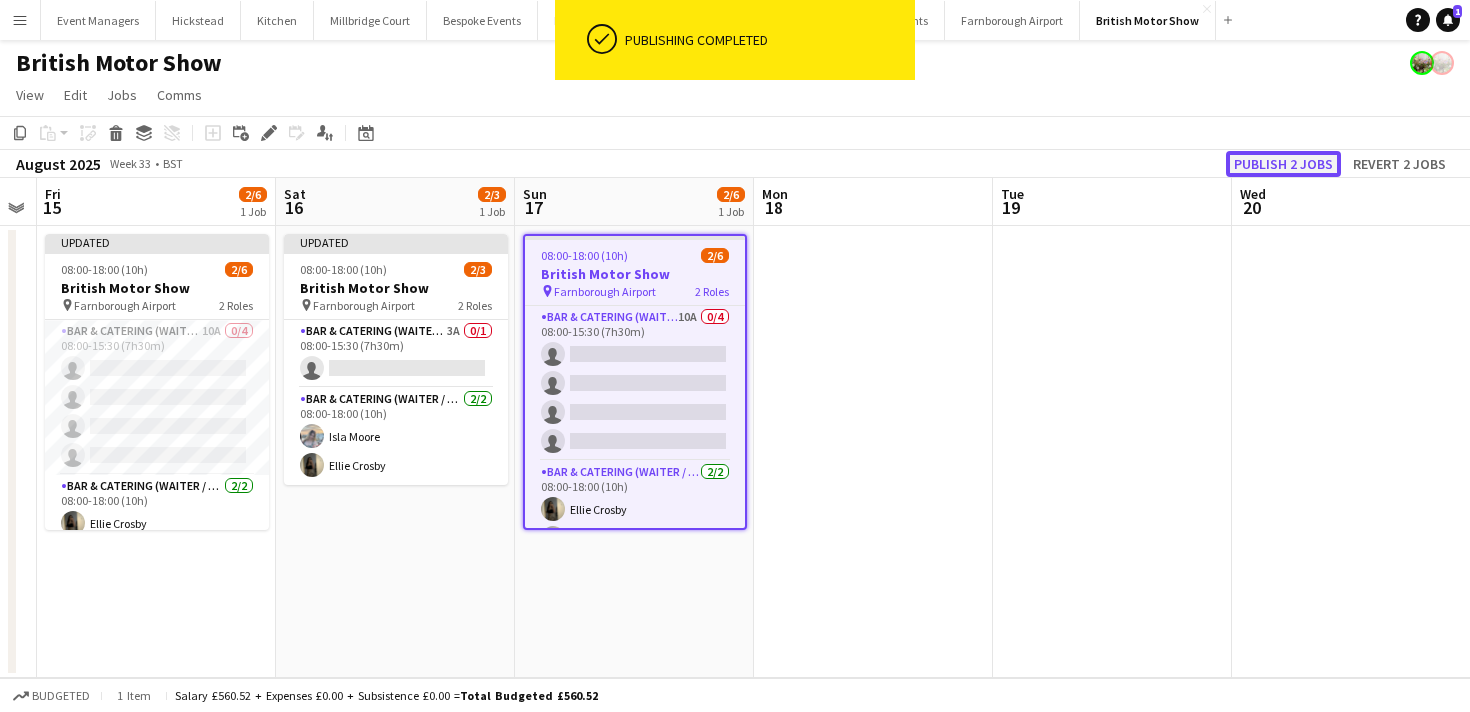 click on "Publish 2 jobs" 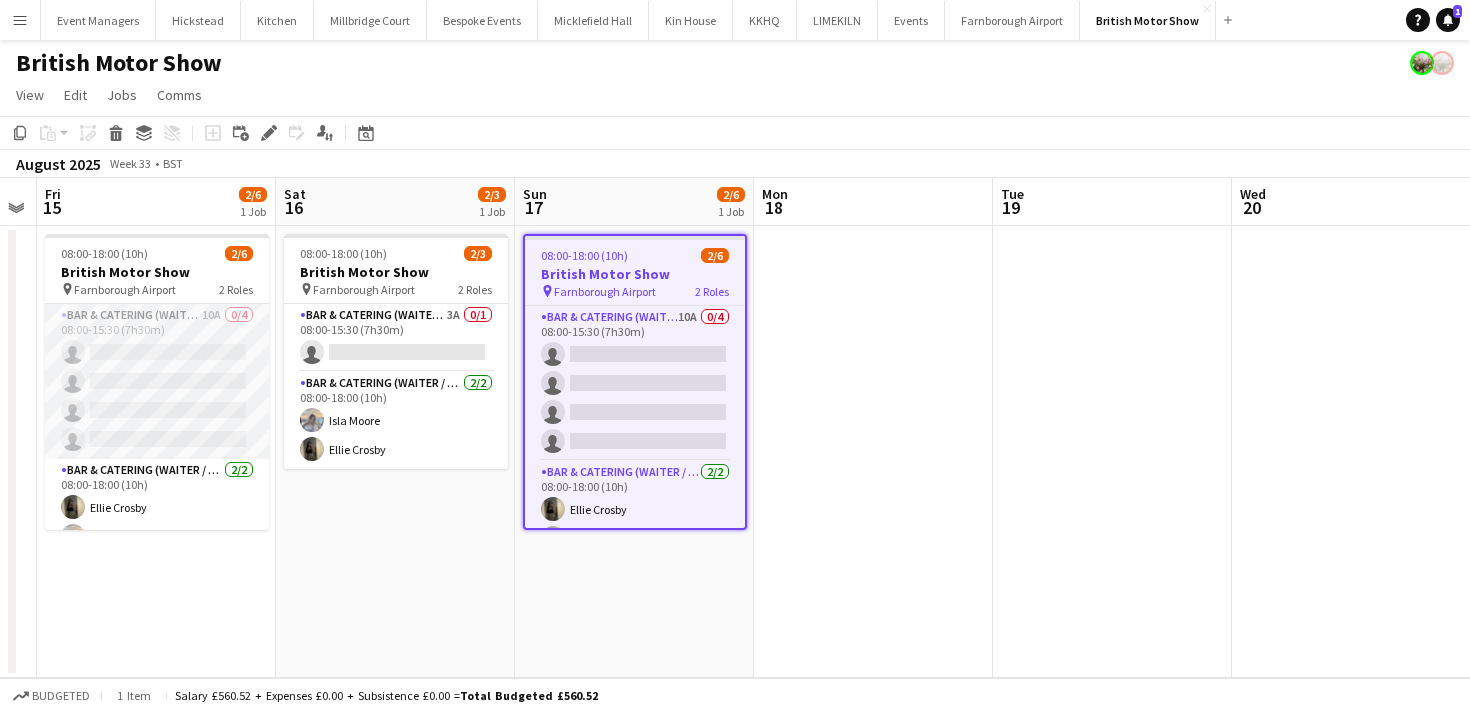 scroll, scrollTop: 26, scrollLeft: 0, axis: vertical 